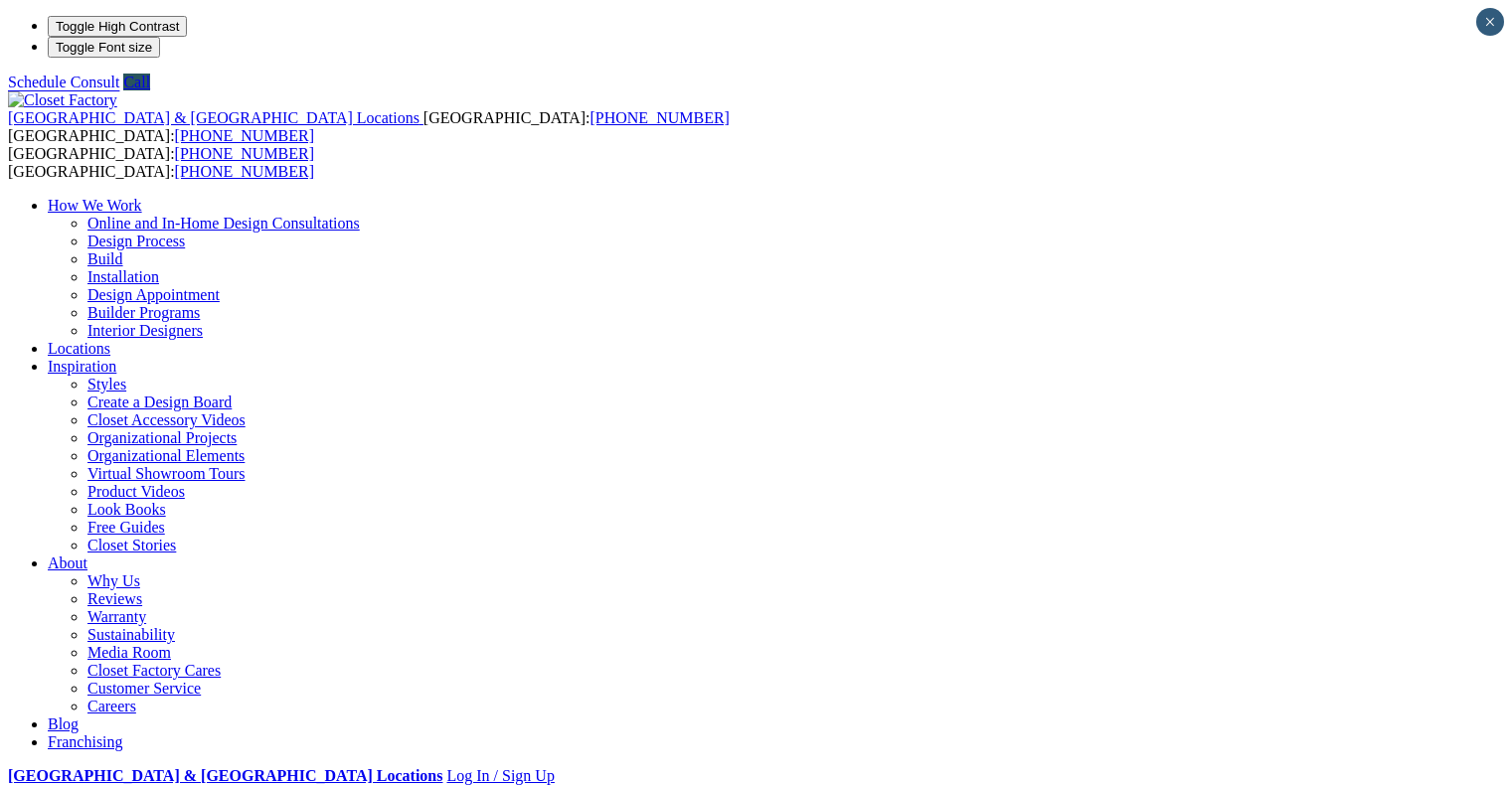 scroll, scrollTop: 0, scrollLeft: 0, axis: both 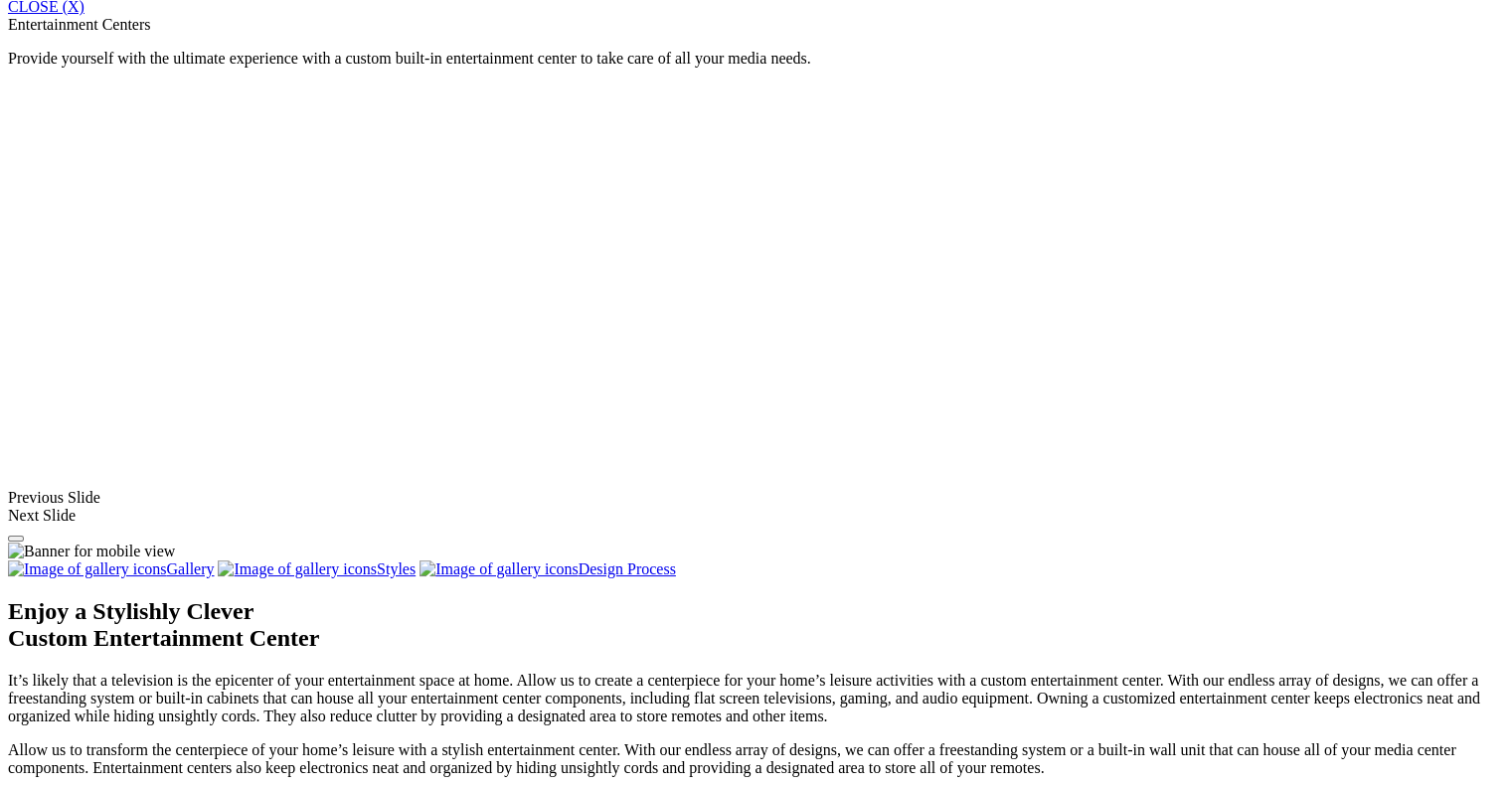 click on "Laundry Room" at bounding box center [95, -314] 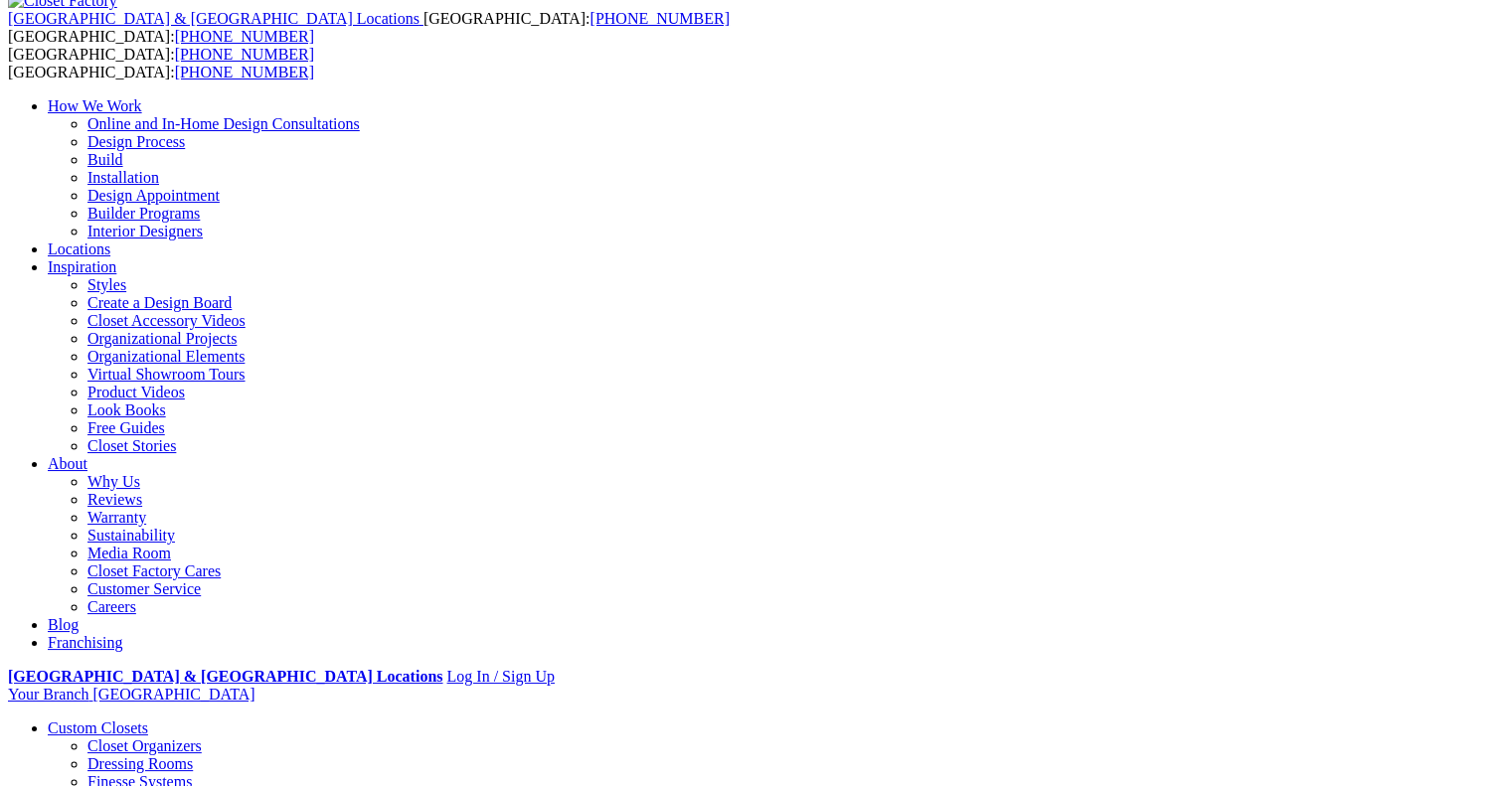 scroll, scrollTop: 0, scrollLeft: 0, axis: both 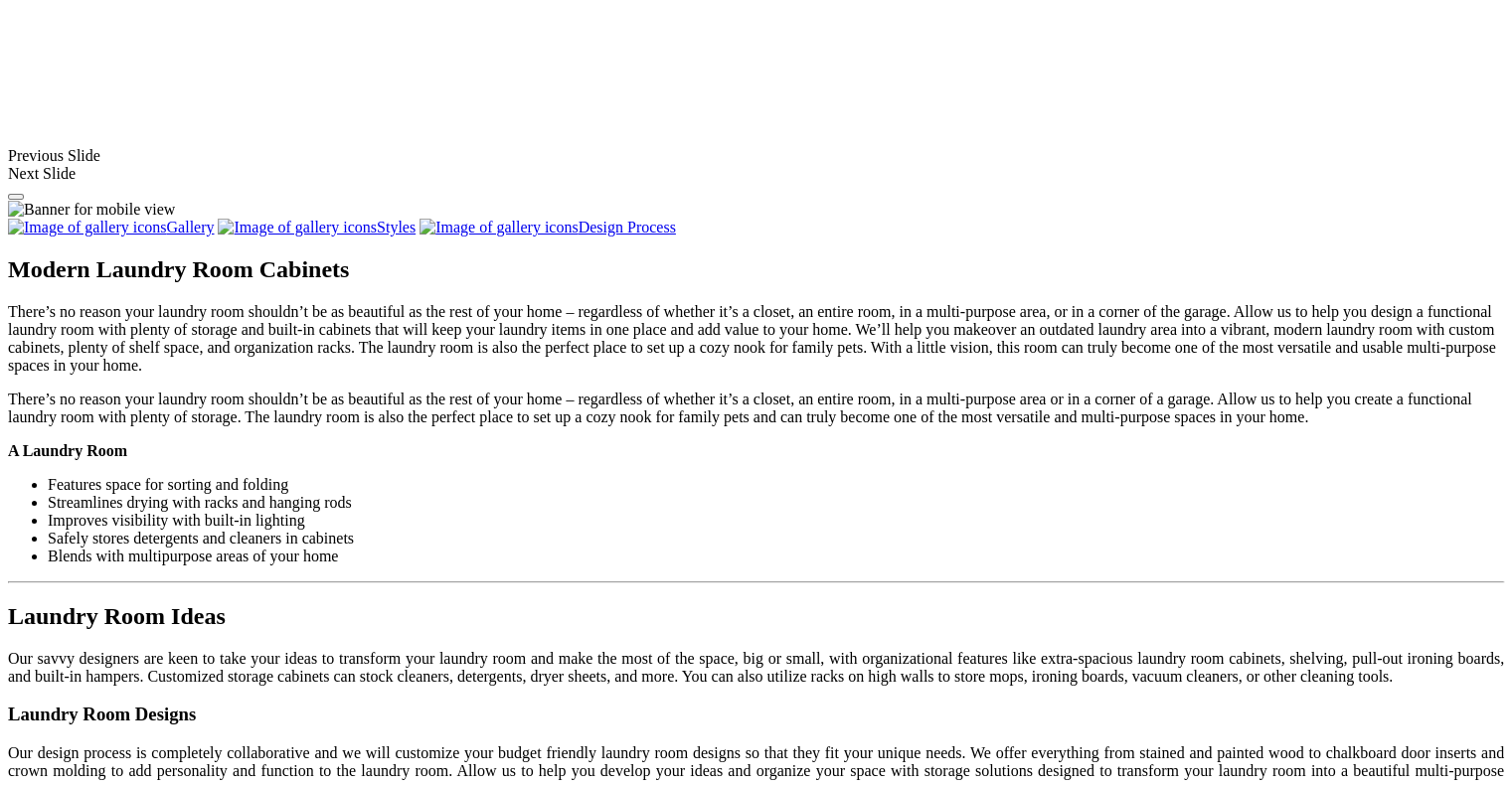 click on "Wine & Pantry" at bounding box center [135, -495] 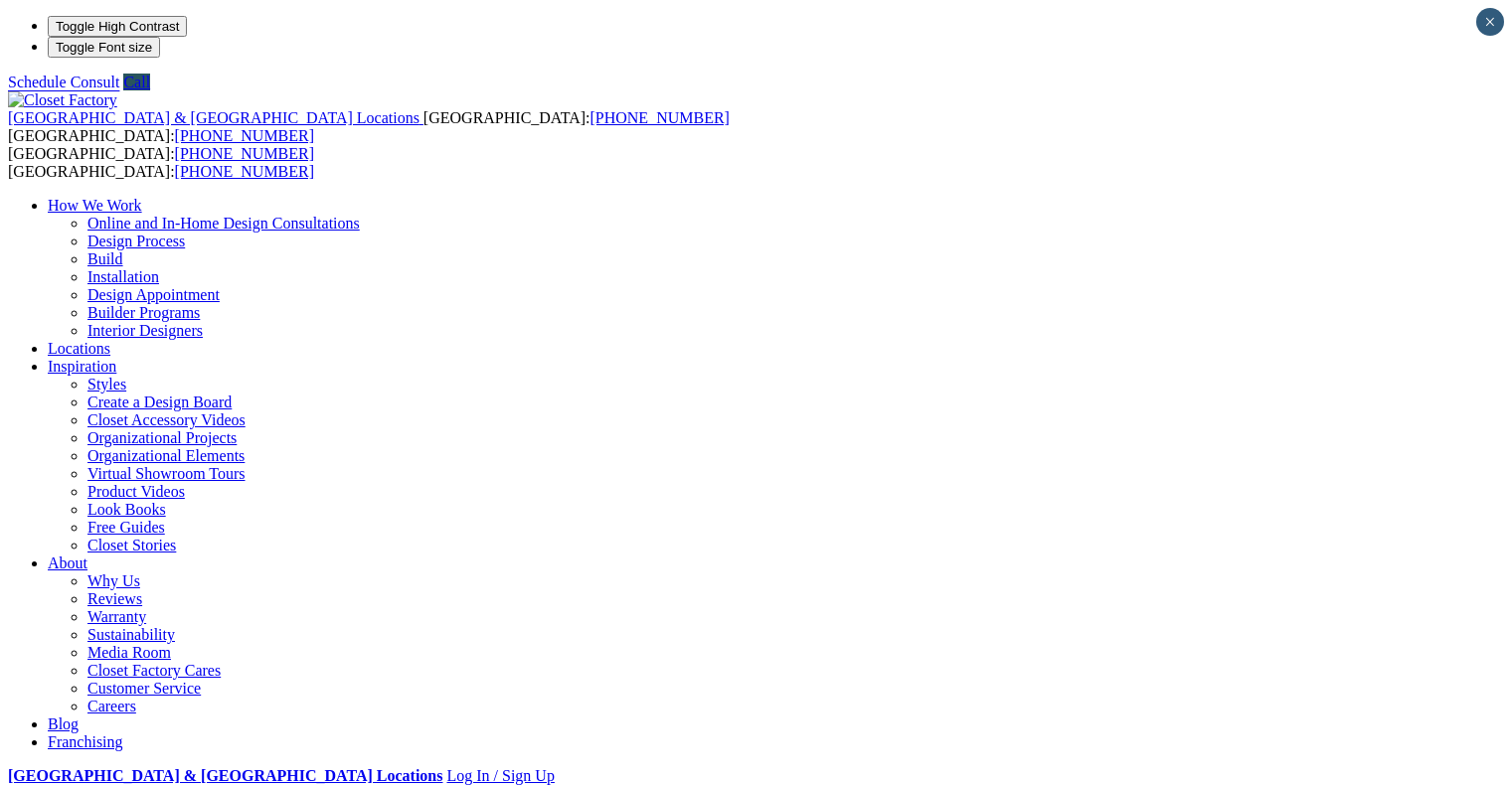 scroll, scrollTop: 0, scrollLeft: 0, axis: both 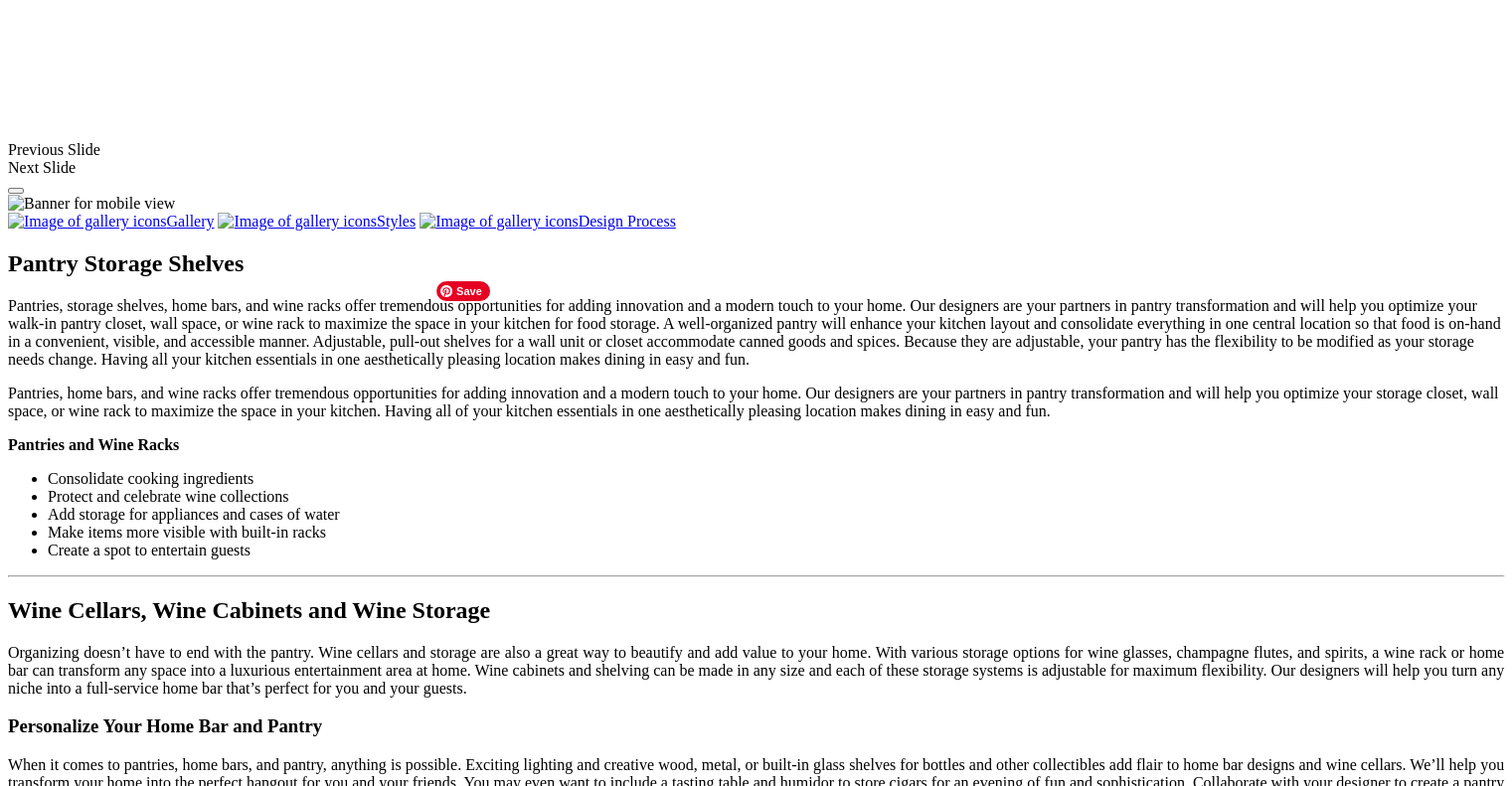 click at bounding box center (380, 1247) 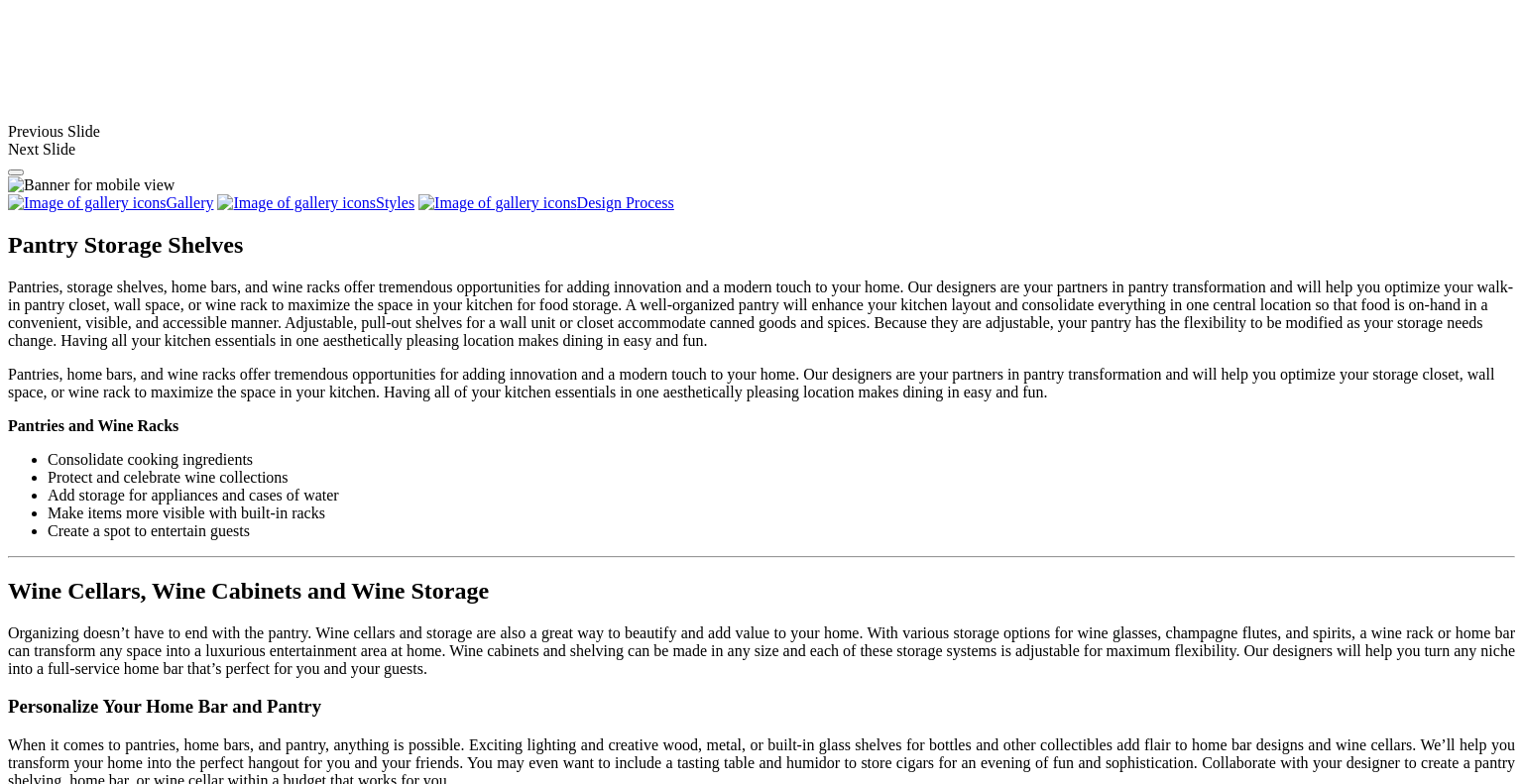 click at bounding box center (762, 37703) 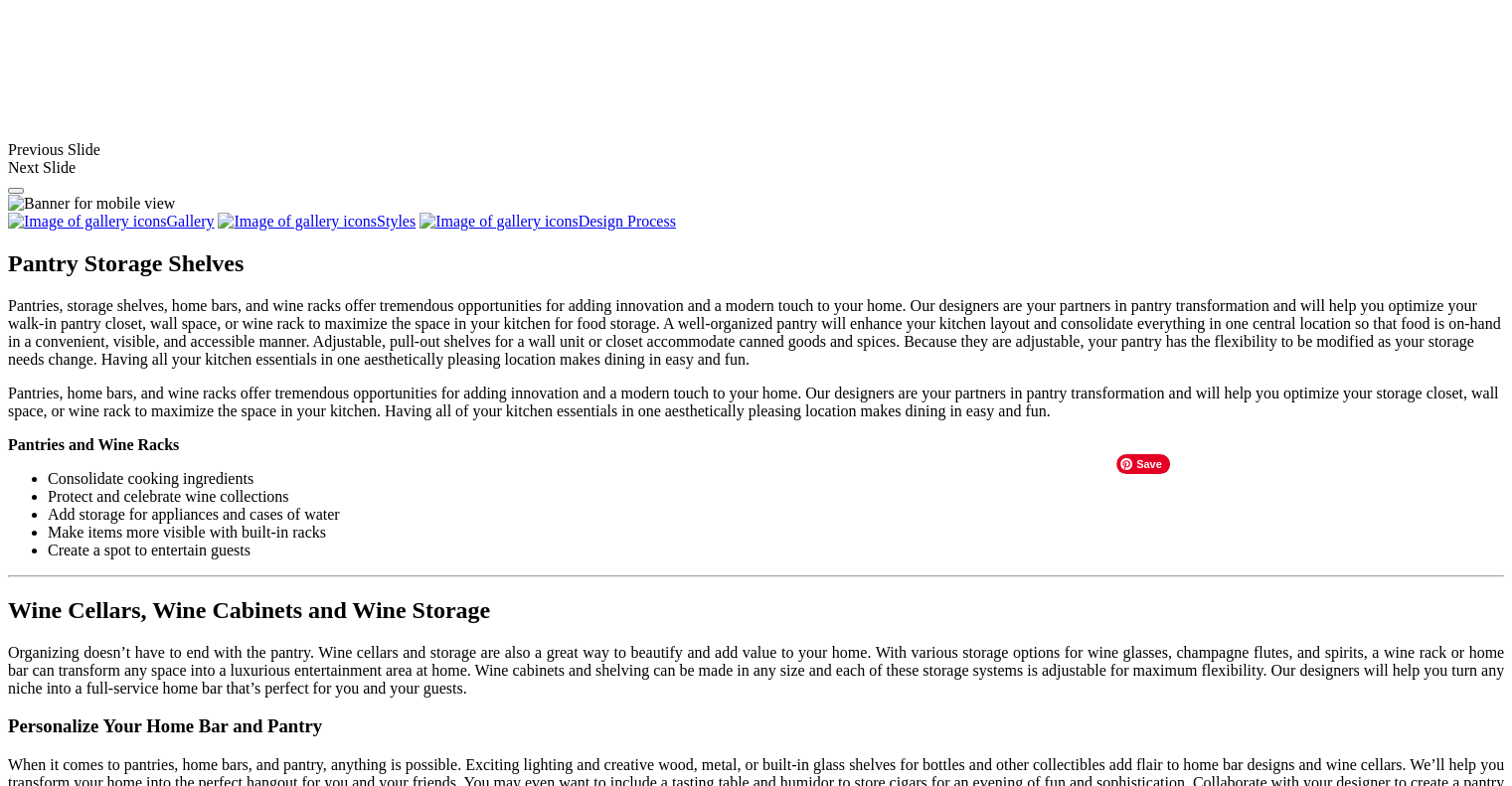click at bounding box center (1061, 1420) 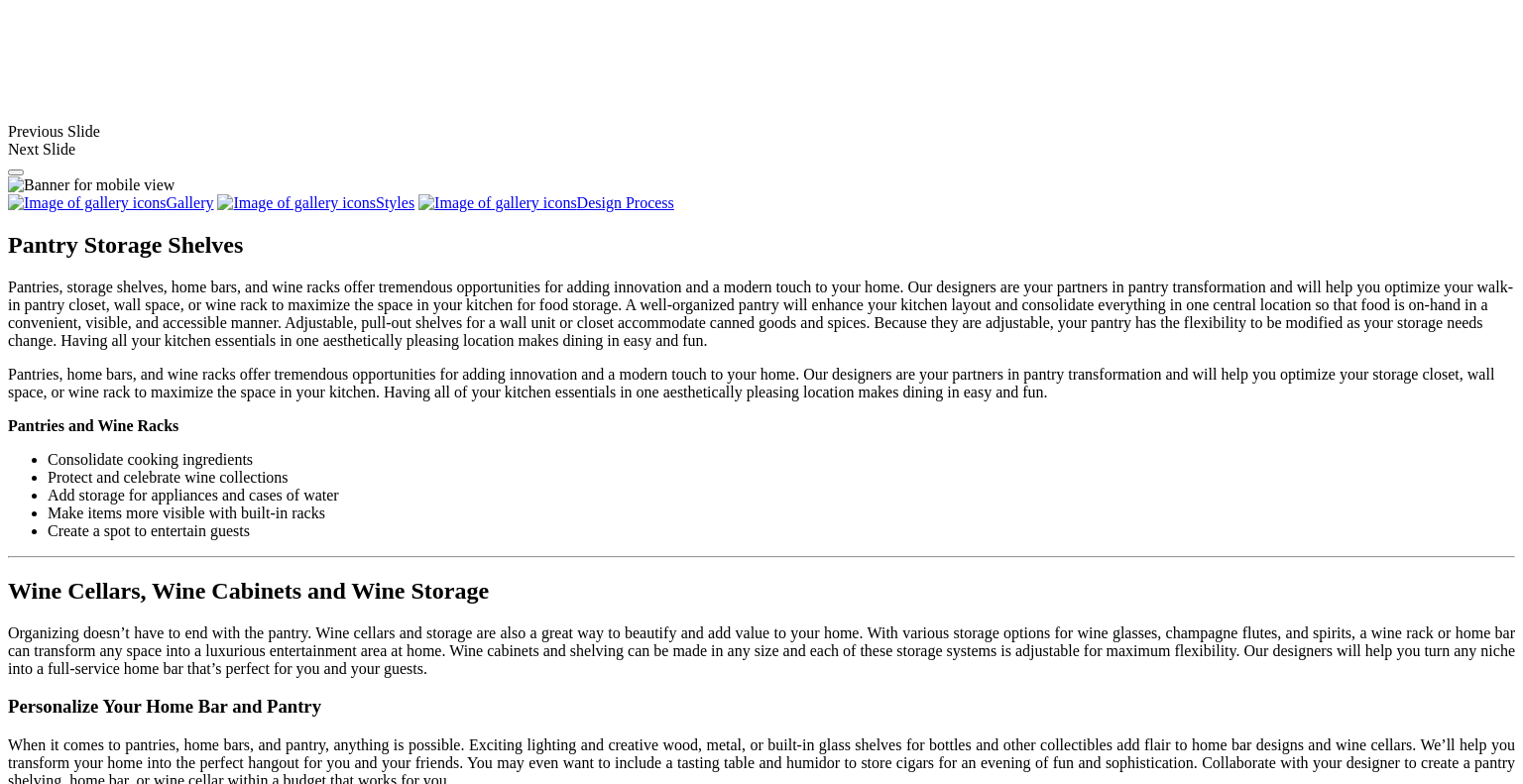 click at bounding box center (8, 37721) 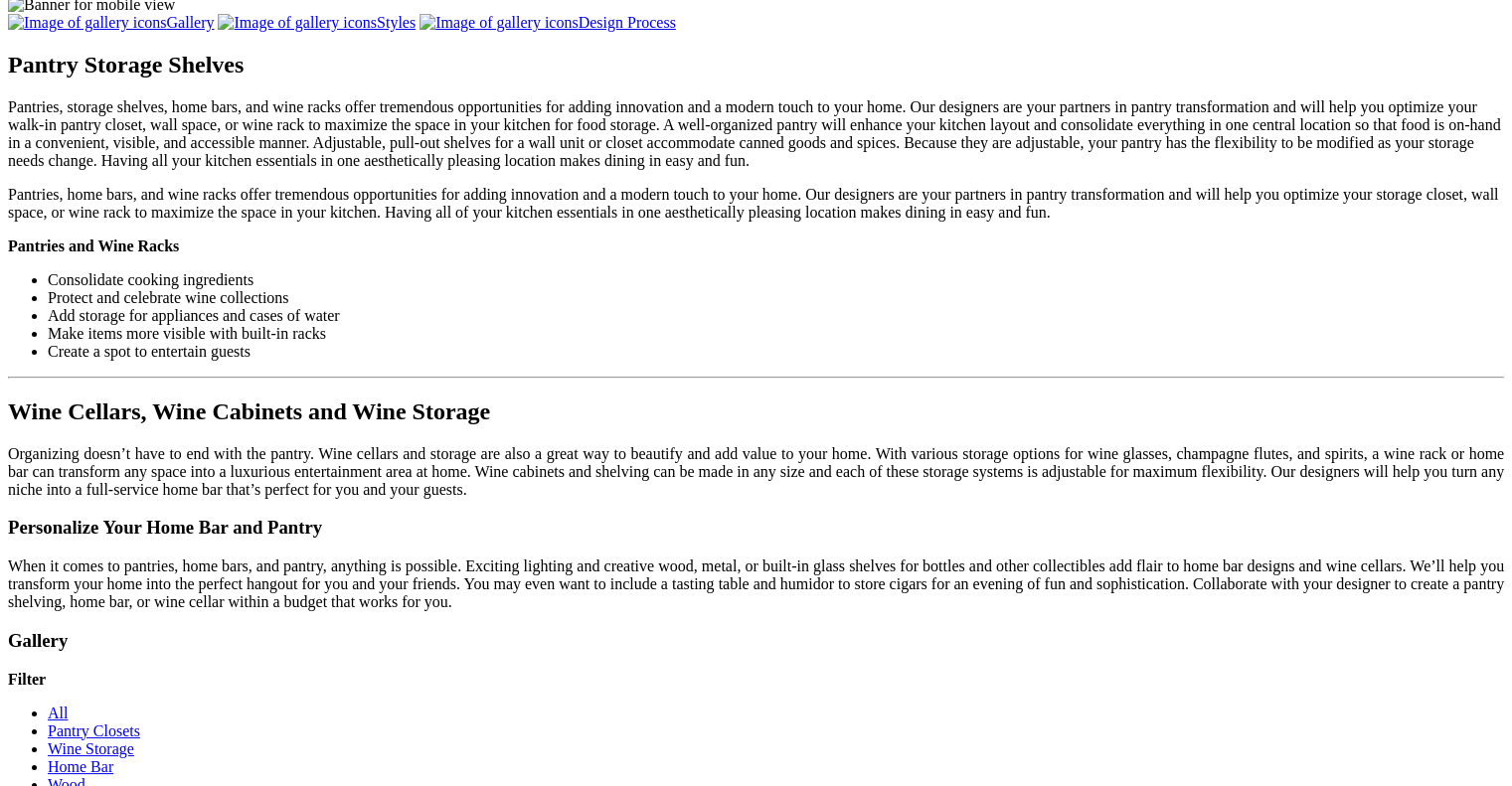 scroll, scrollTop: 1987, scrollLeft: 0, axis: vertical 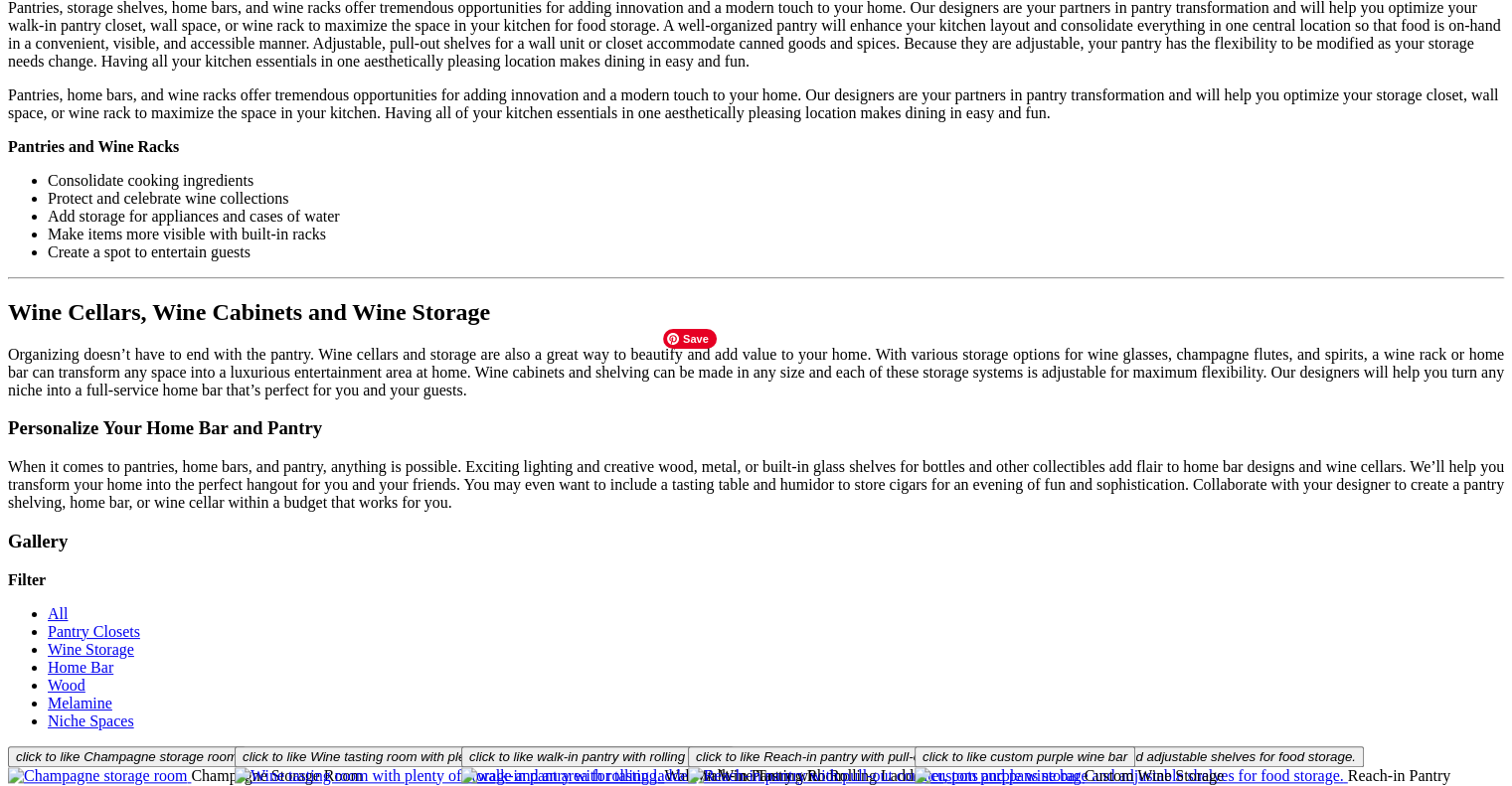 click at bounding box center (584, 1295) 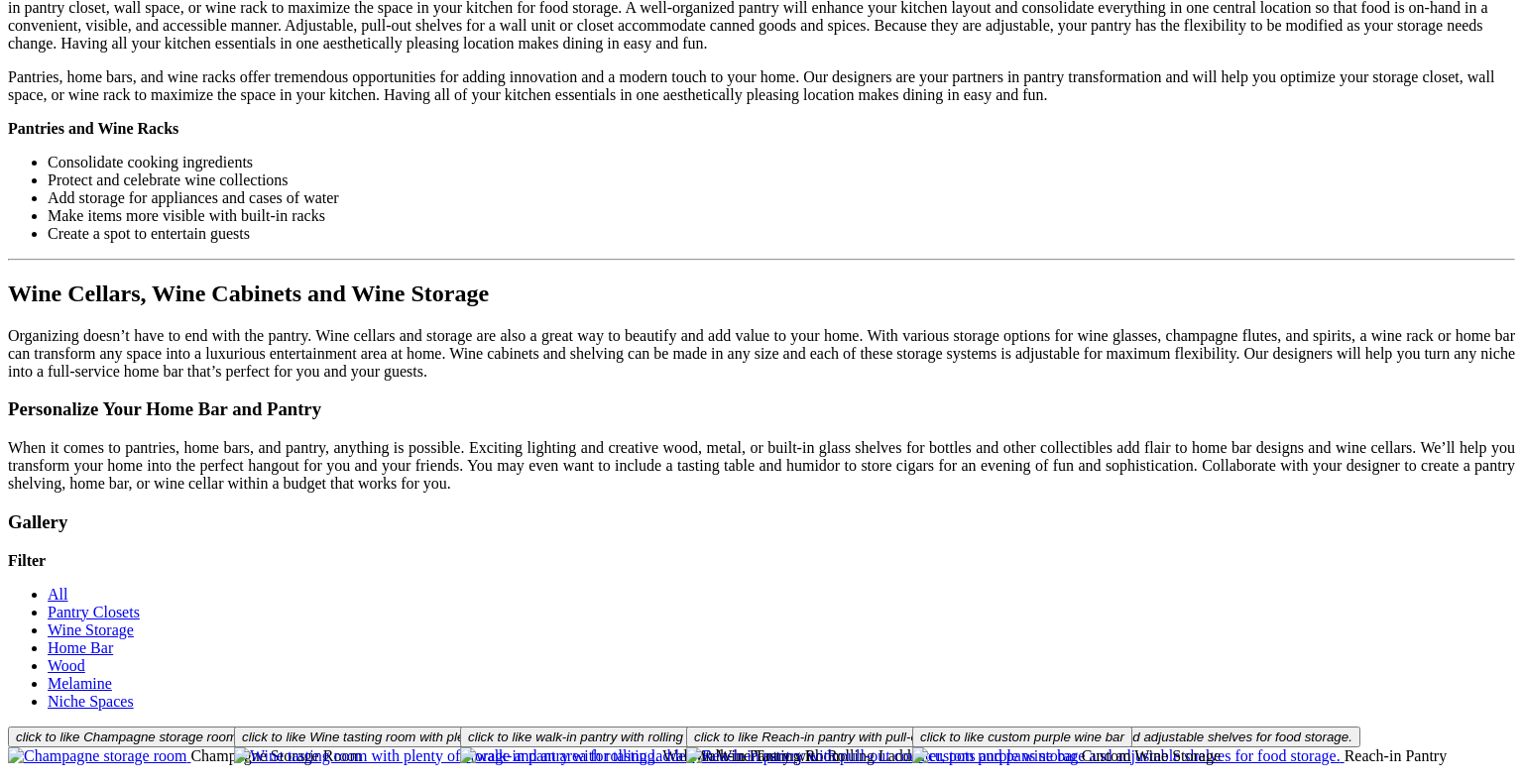 click at bounding box center [8, 37424] 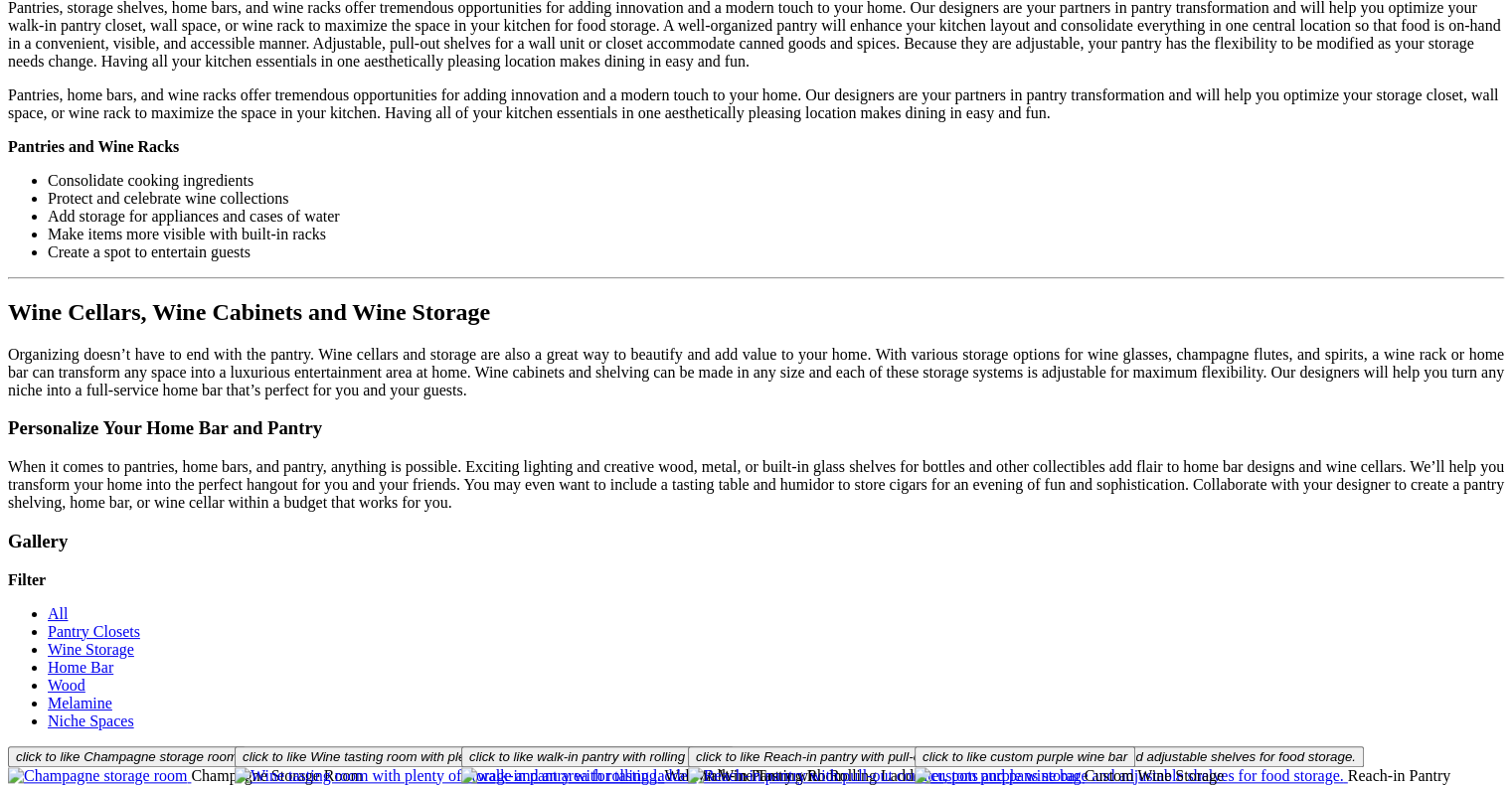 click on "Load More" at bounding box center [44, 1446] 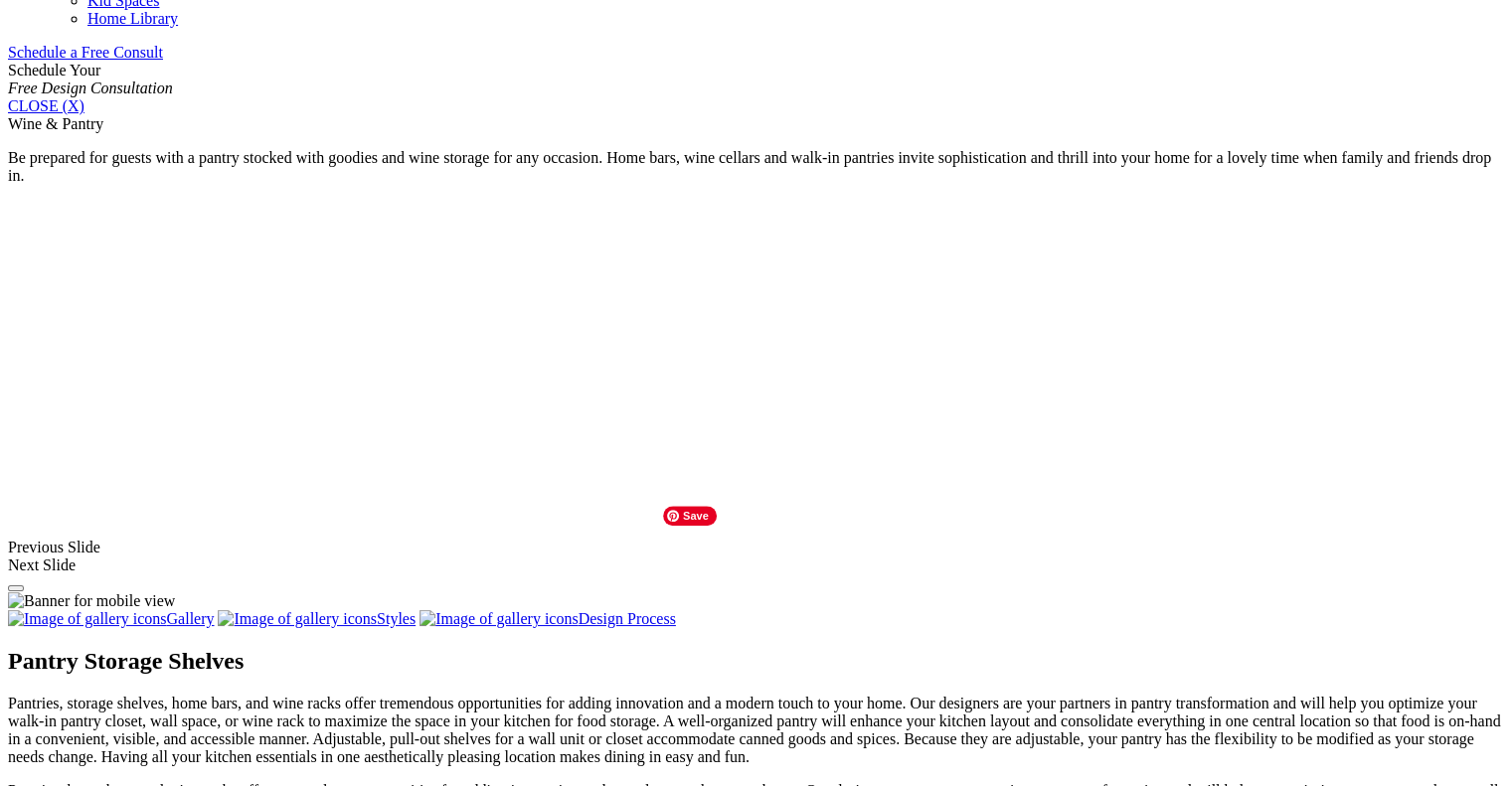 scroll, scrollTop: 1093, scrollLeft: 0, axis: vertical 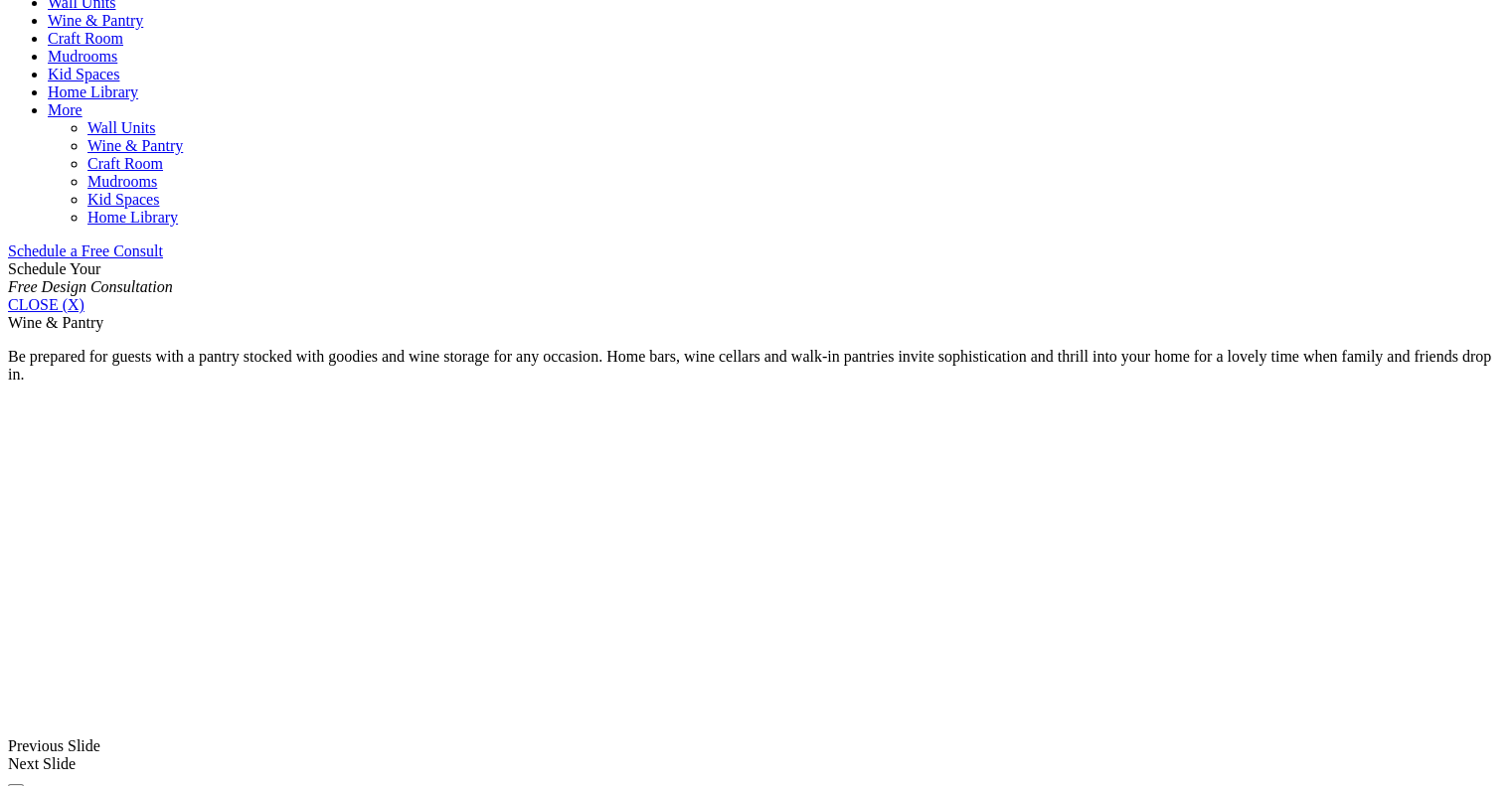 click on "Pantry Closets" at bounding box center [93, 1525] 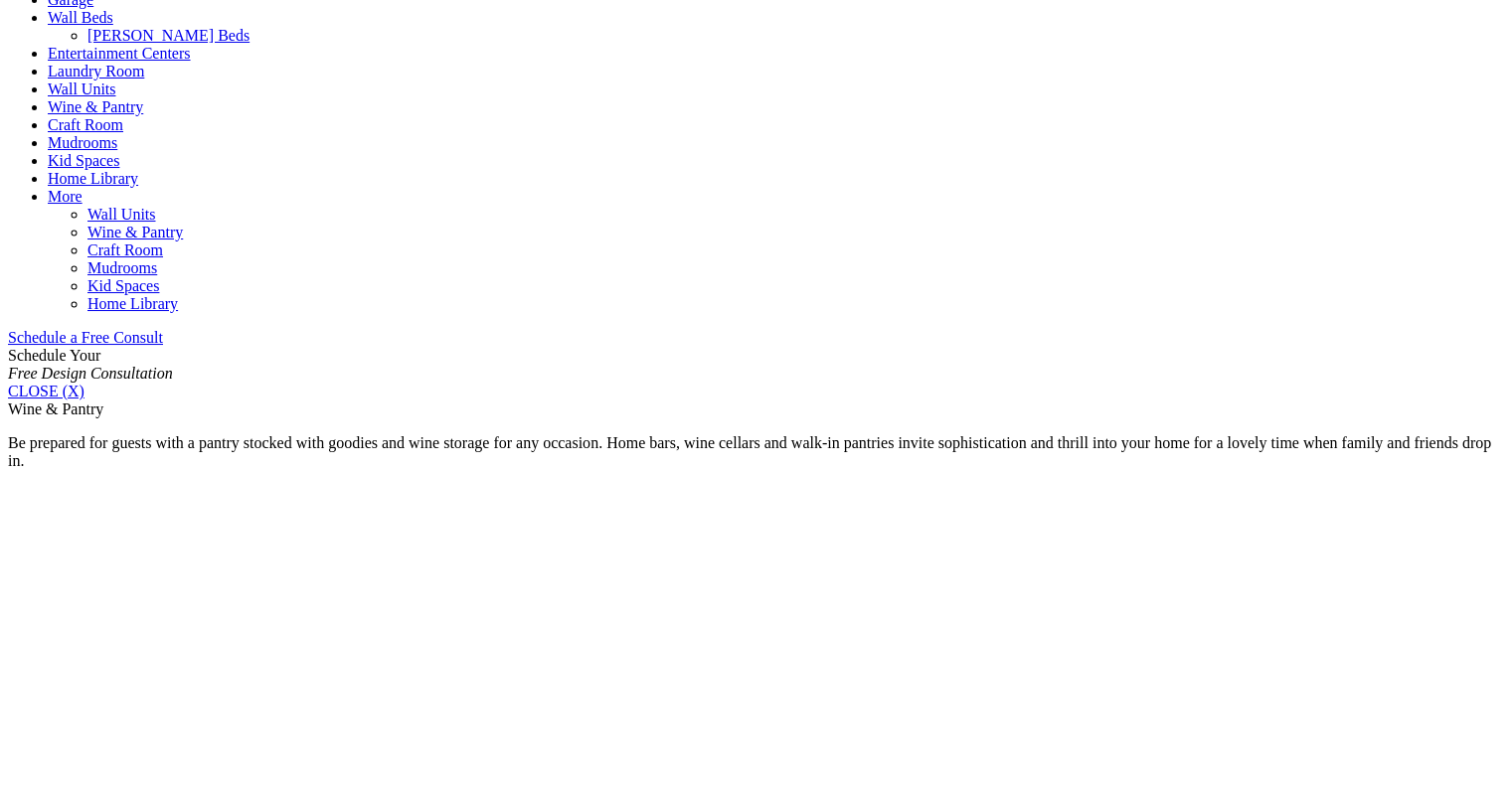 scroll, scrollTop: 994, scrollLeft: 0, axis: vertical 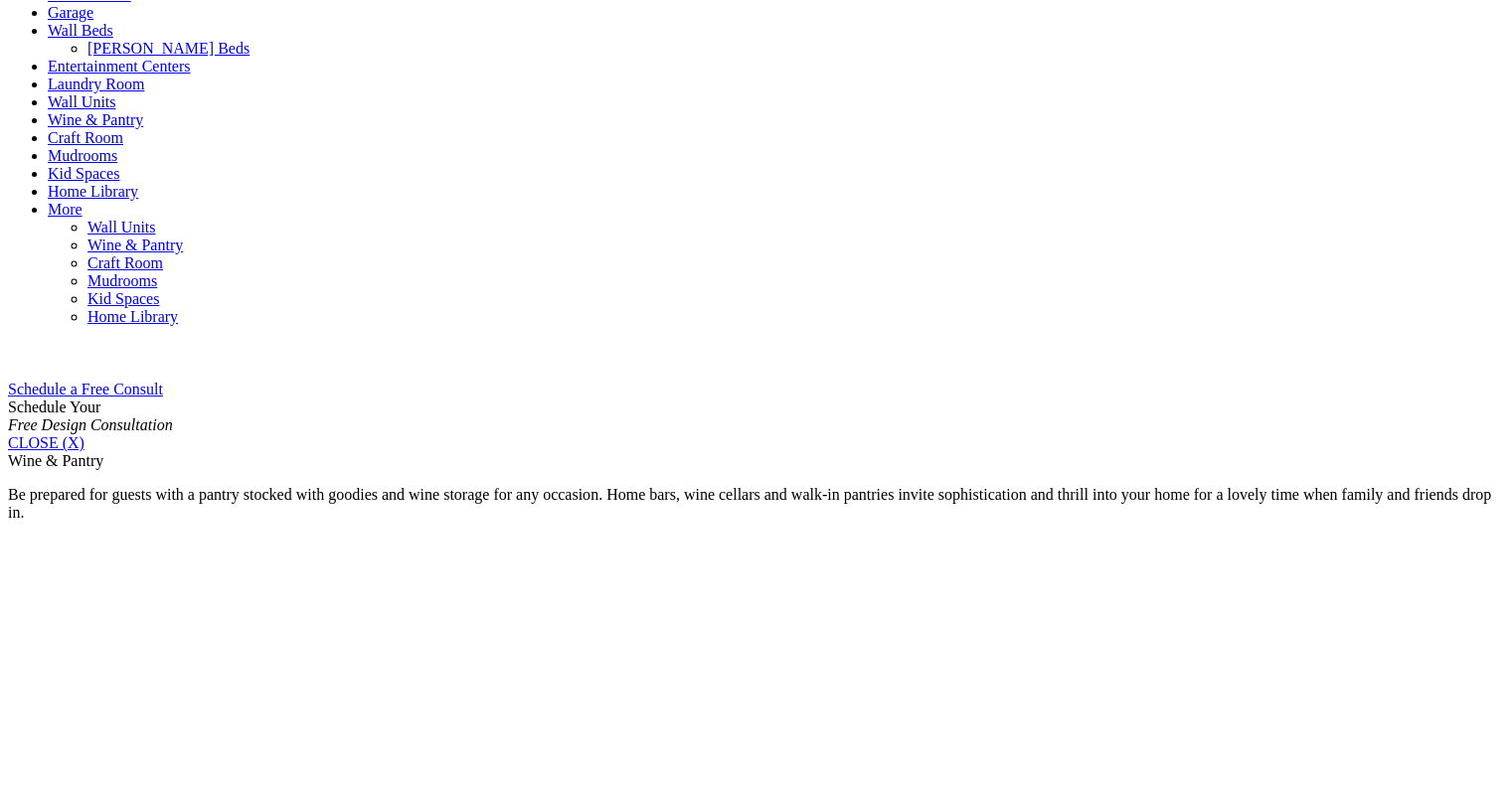 click on "More" at bounding box center (65, 209) 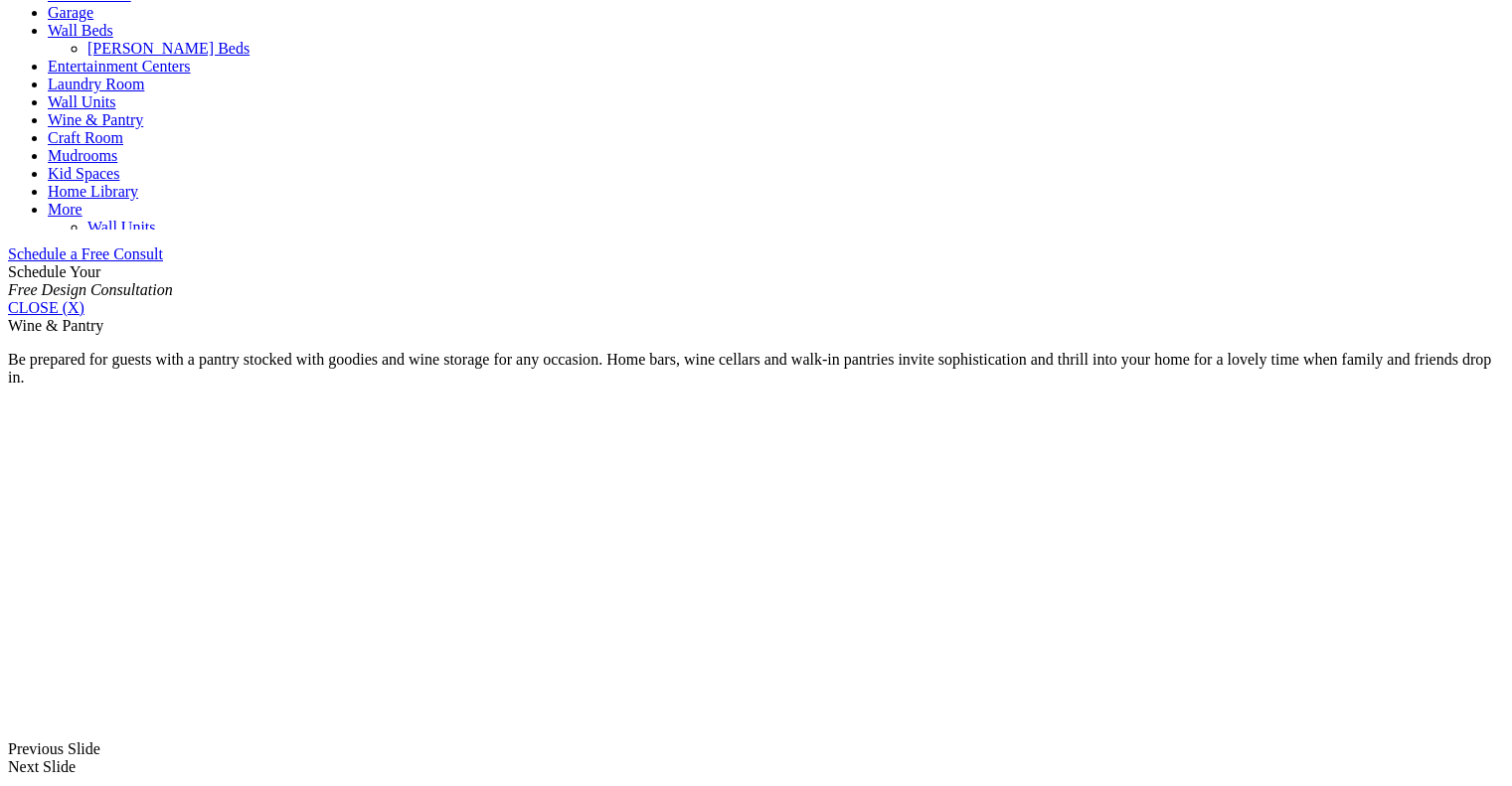 click on "More" at bounding box center (65, 209) 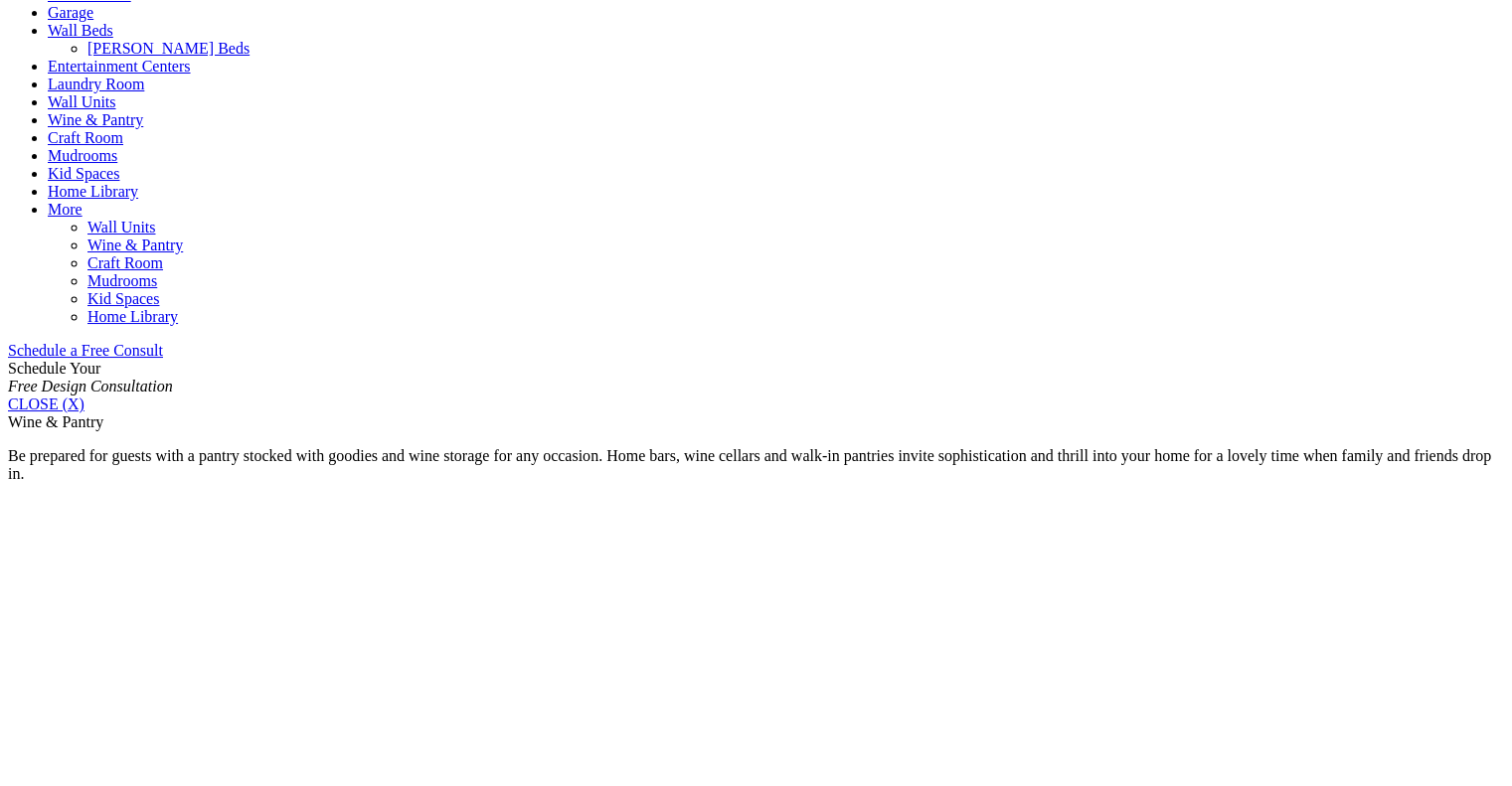 click on "Craft Room" at bounding box center (125, 262) 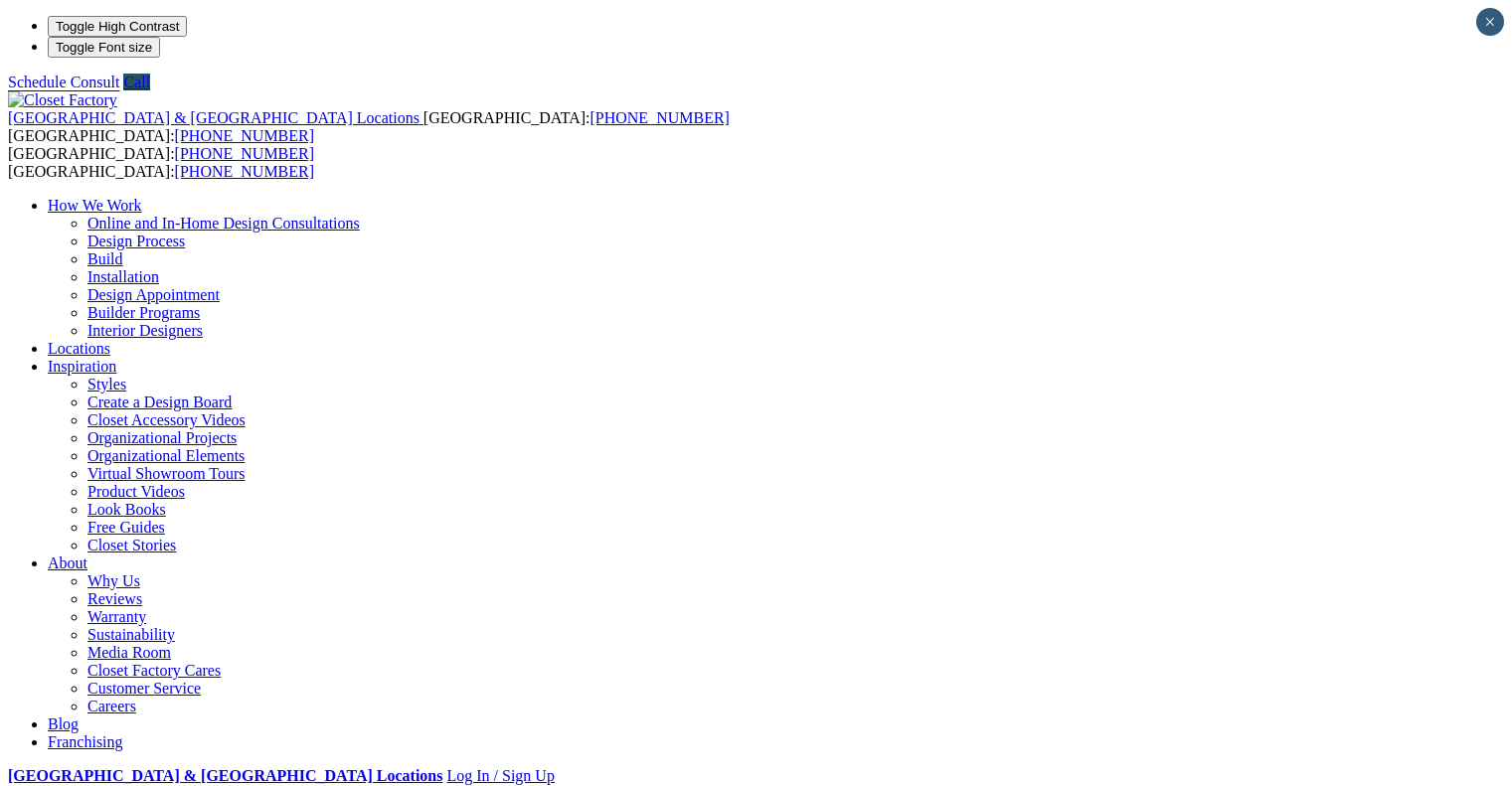 scroll, scrollTop: 0, scrollLeft: 0, axis: both 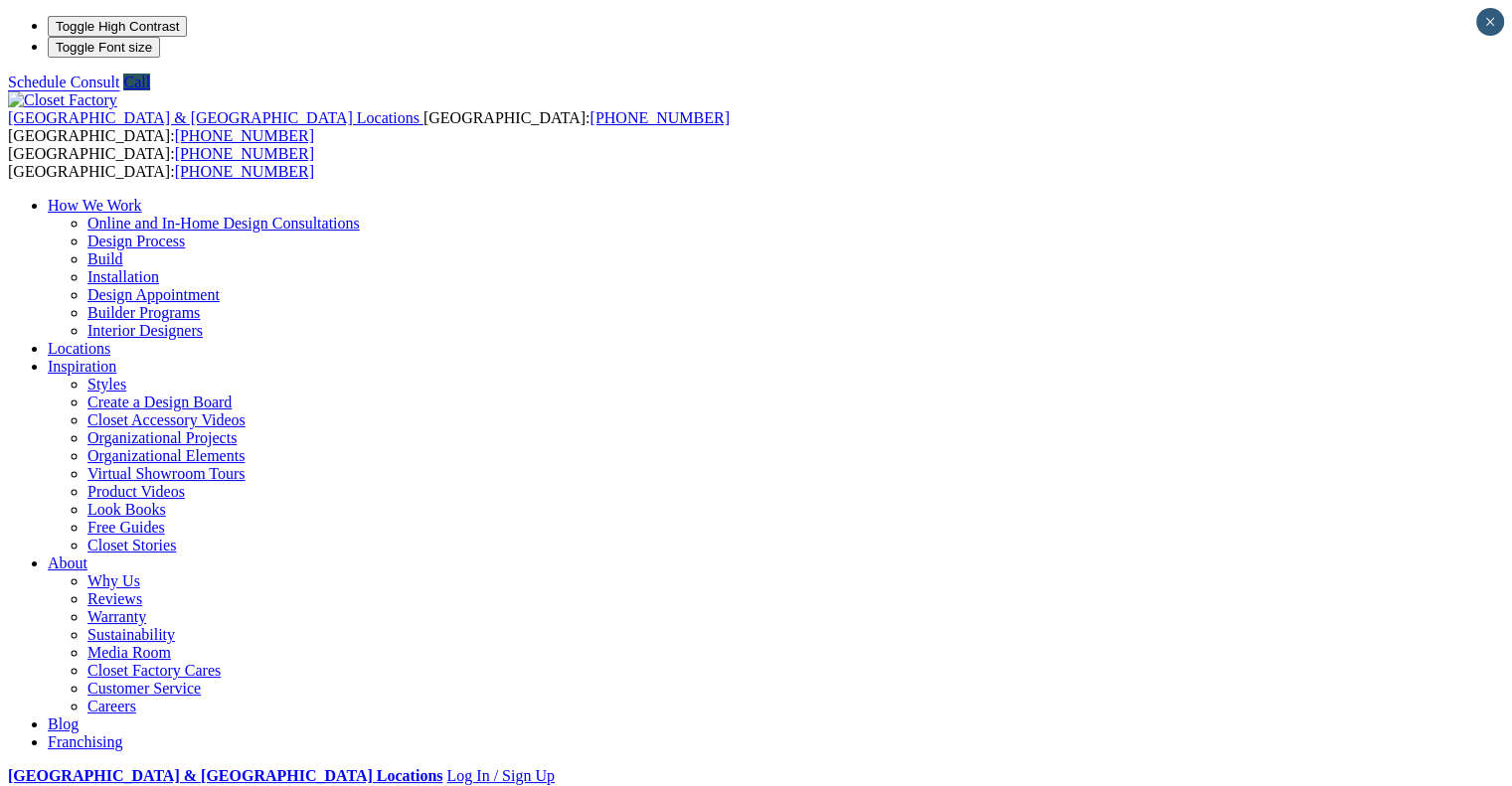 click on "Craft Room" at bounding box center [125, 1256] 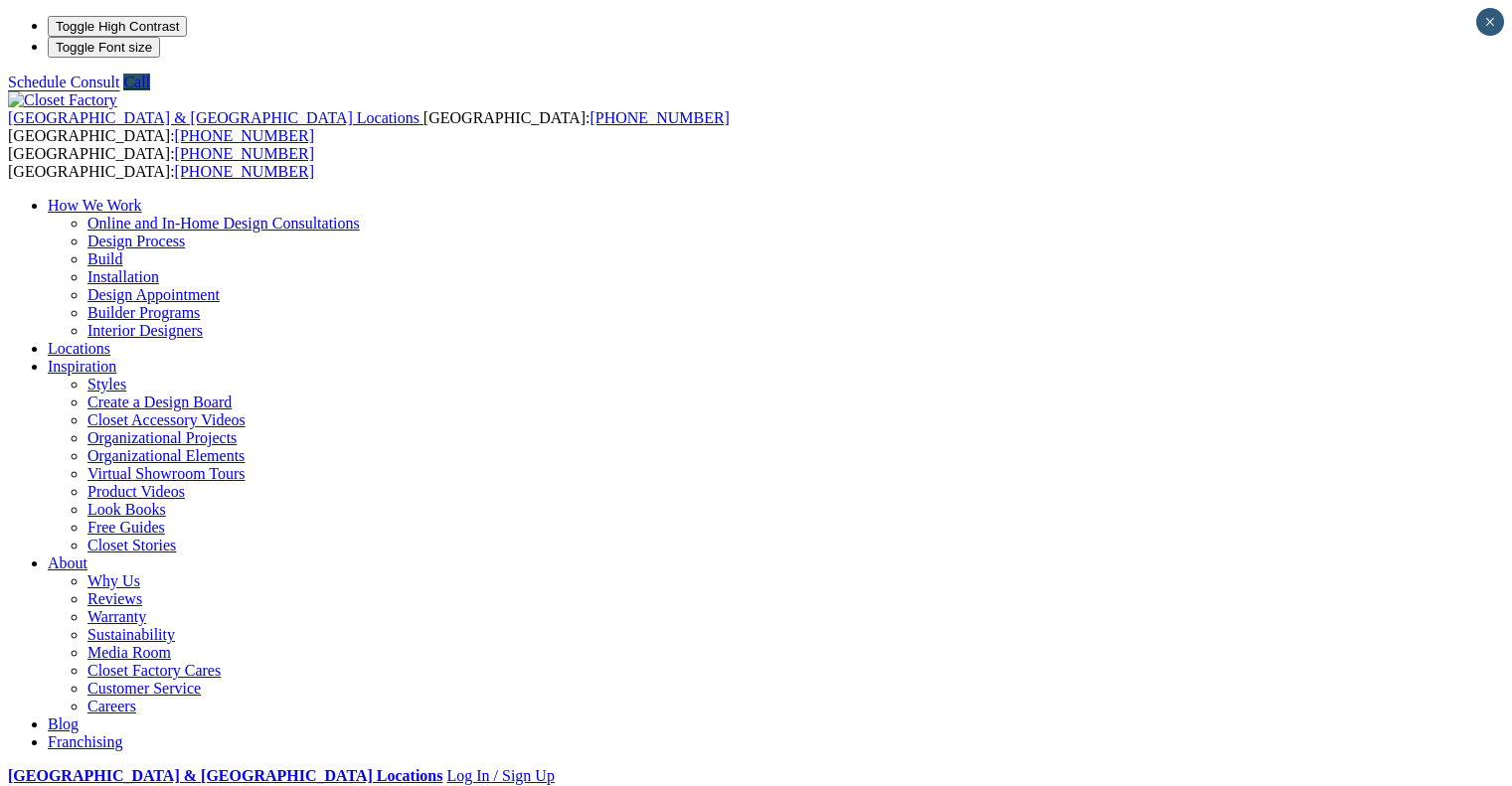 scroll, scrollTop: 0, scrollLeft: 0, axis: both 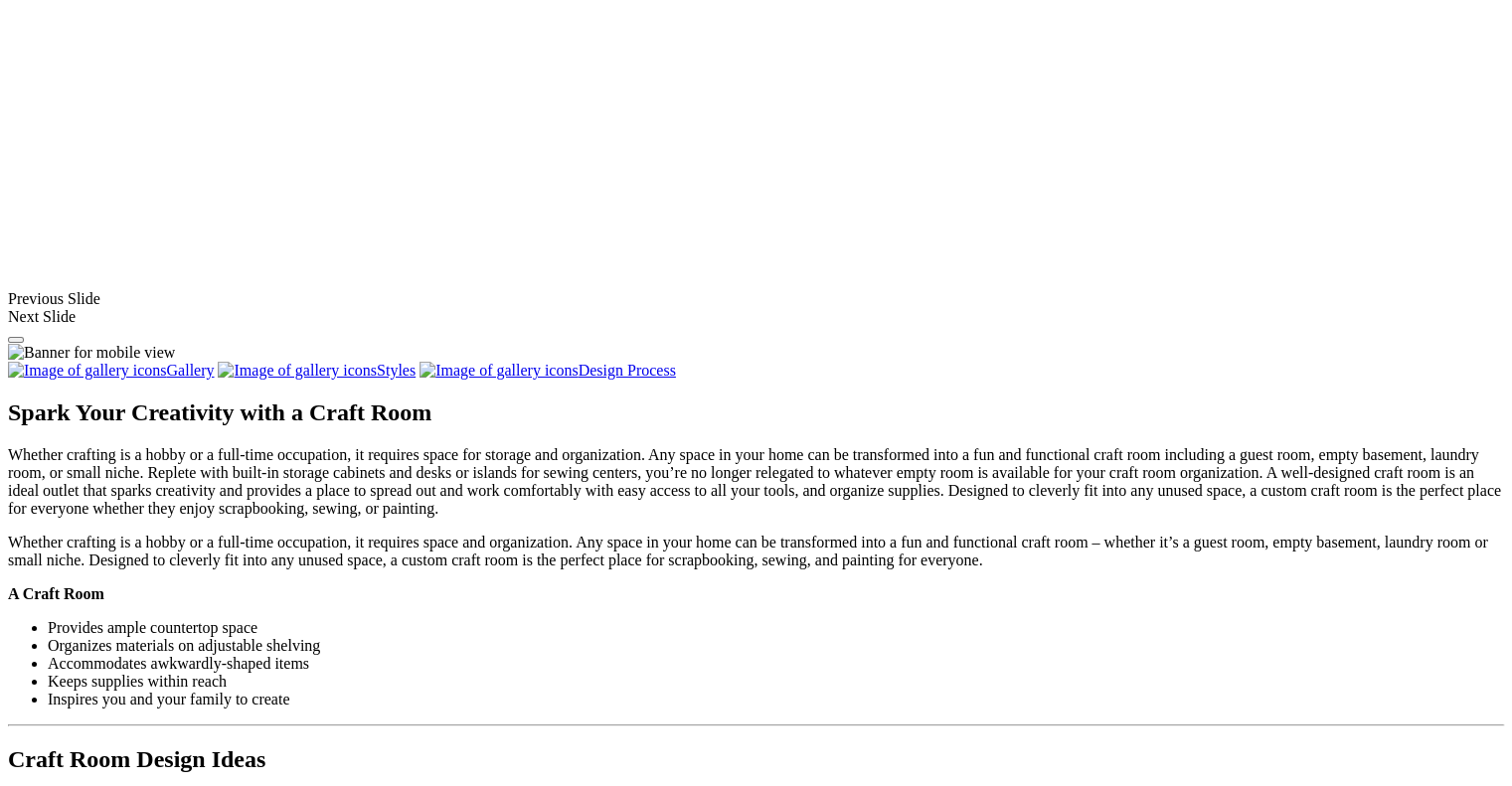 click on "Mudrooms" at bounding box center [122, -316] 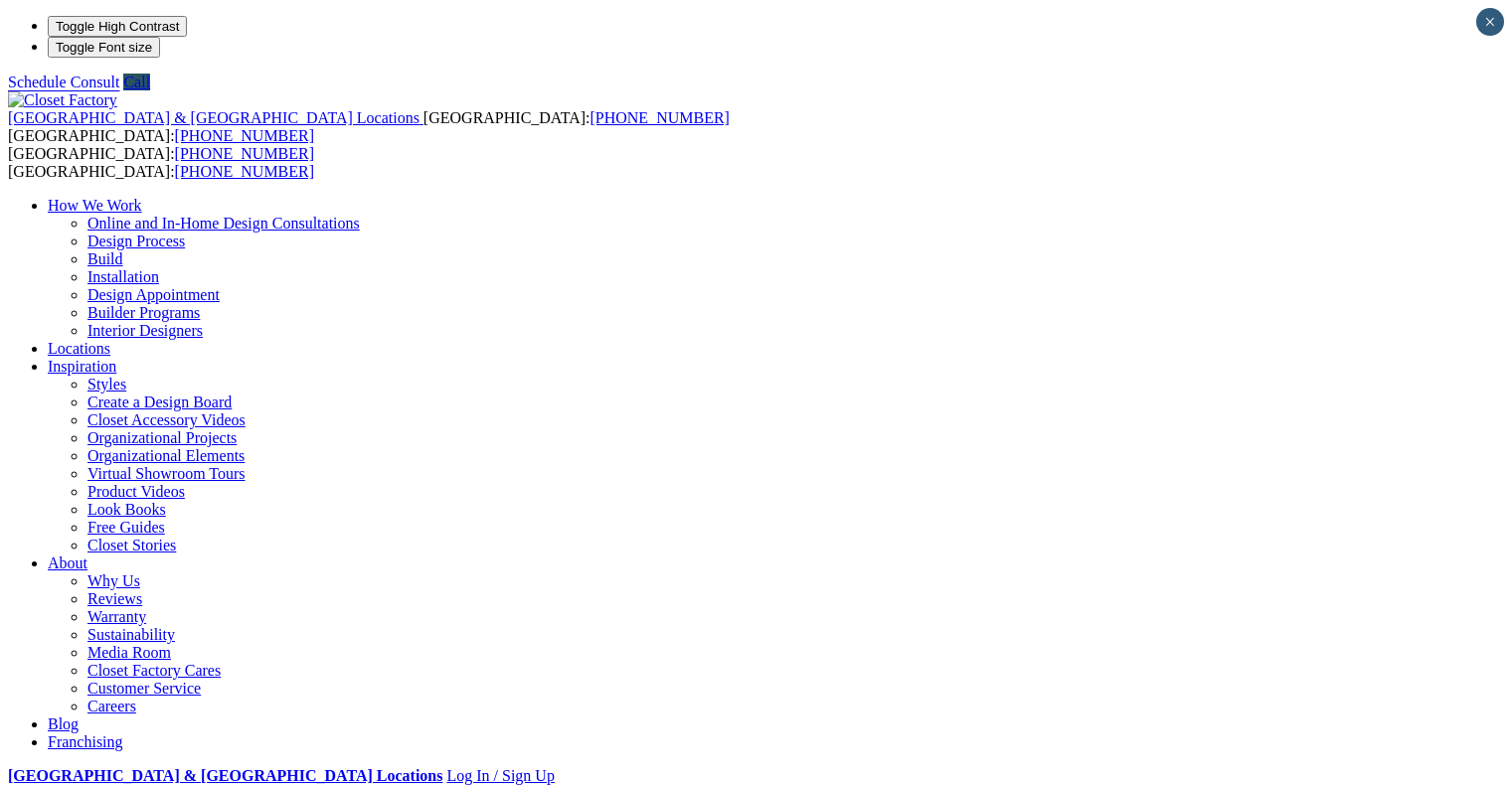 scroll, scrollTop: 0, scrollLeft: 0, axis: both 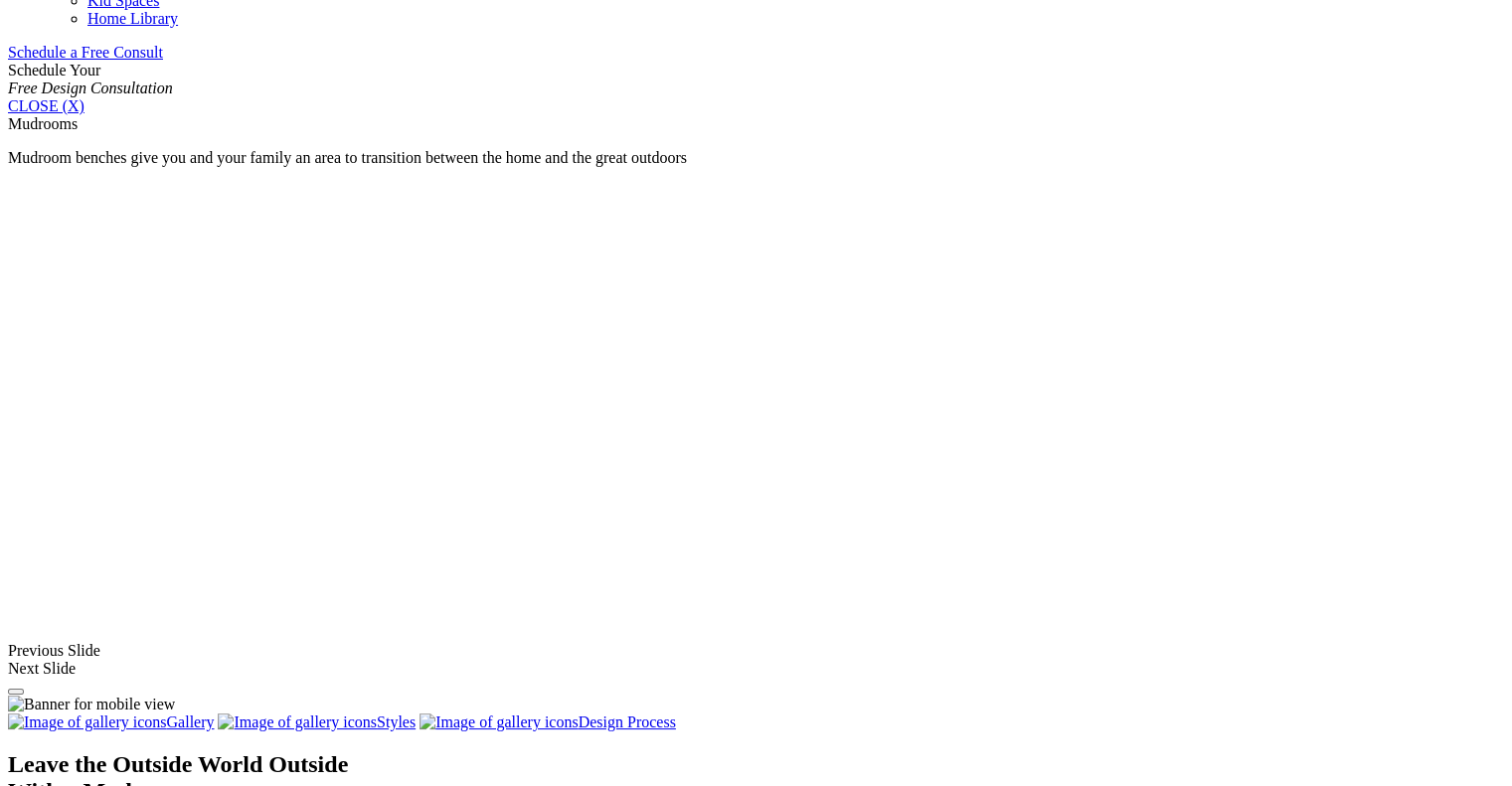 click on "Home Library" at bounding box center (132, 18) 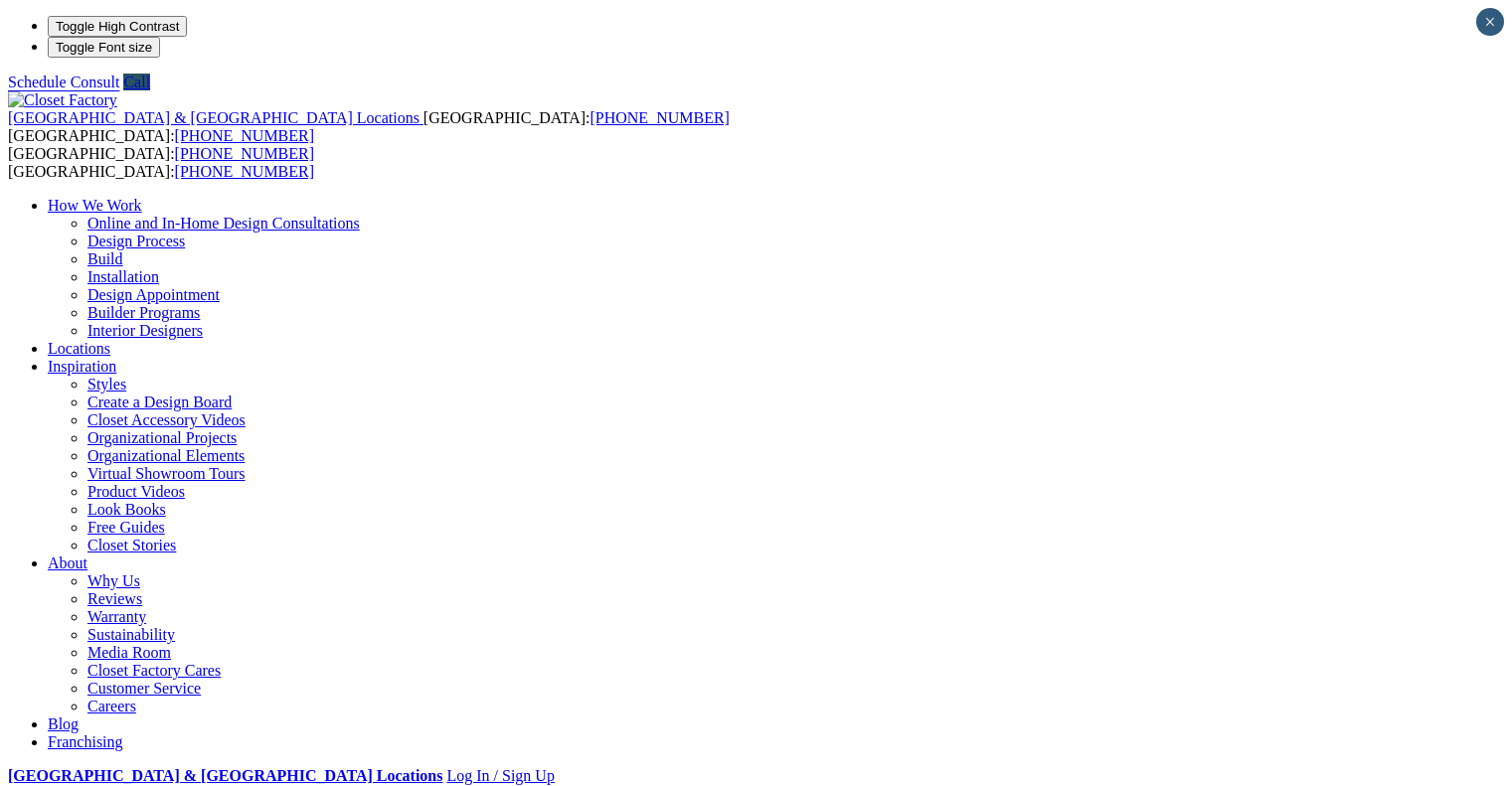 scroll, scrollTop: 0, scrollLeft: 0, axis: both 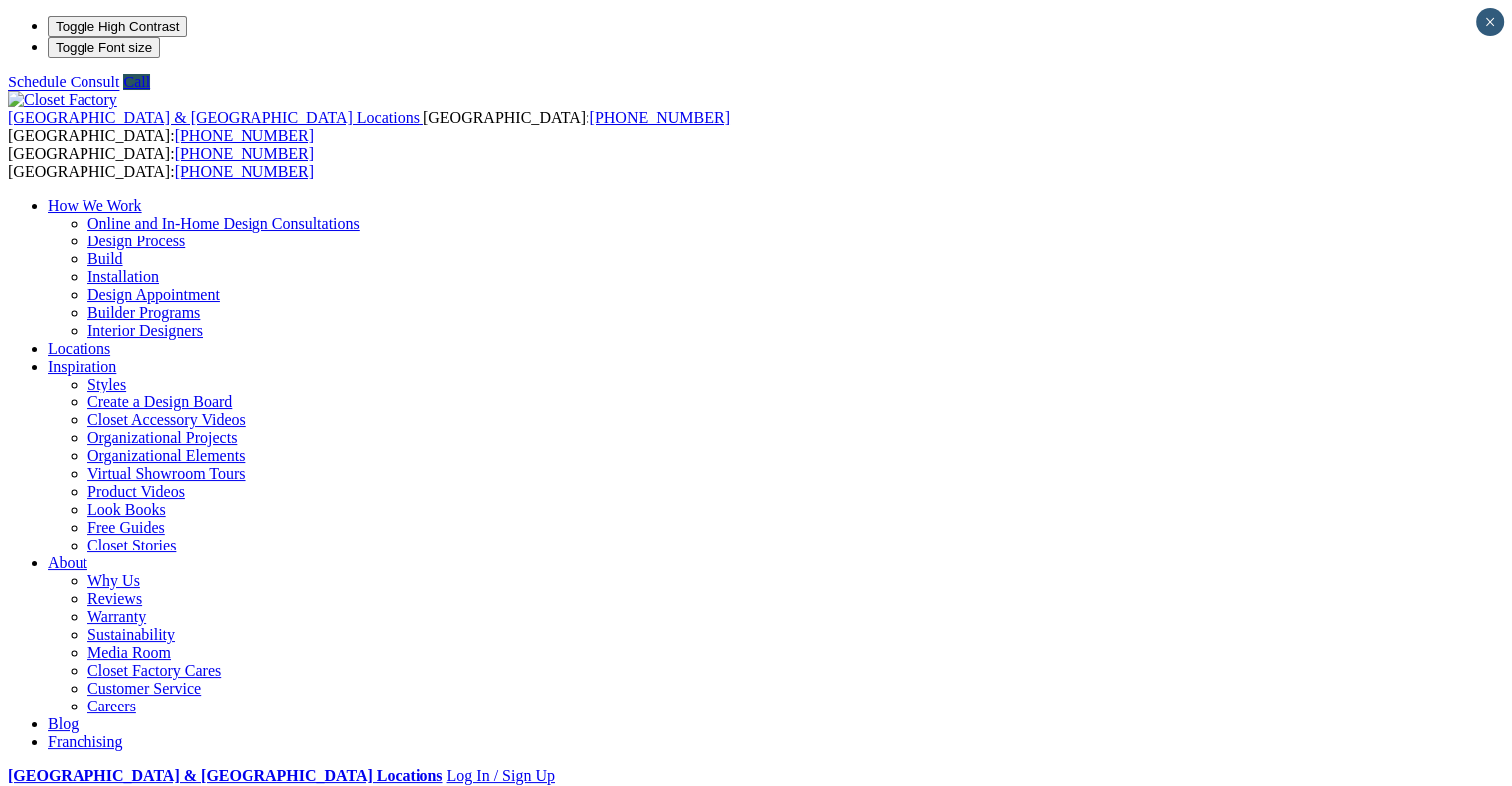 click on "Dressing Rooms" at bounding box center (140, 863) 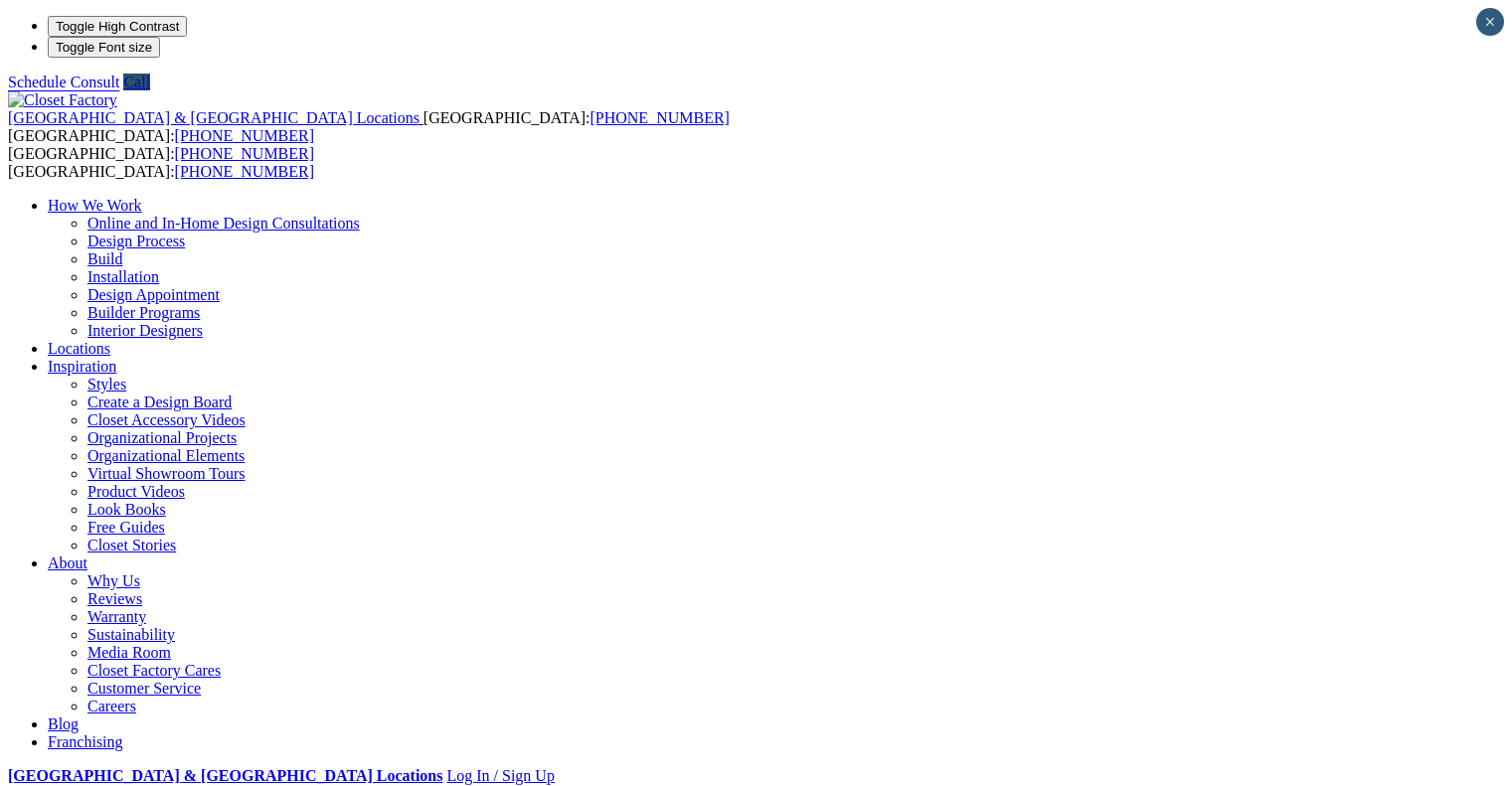 scroll, scrollTop: 0, scrollLeft: 0, axis: both 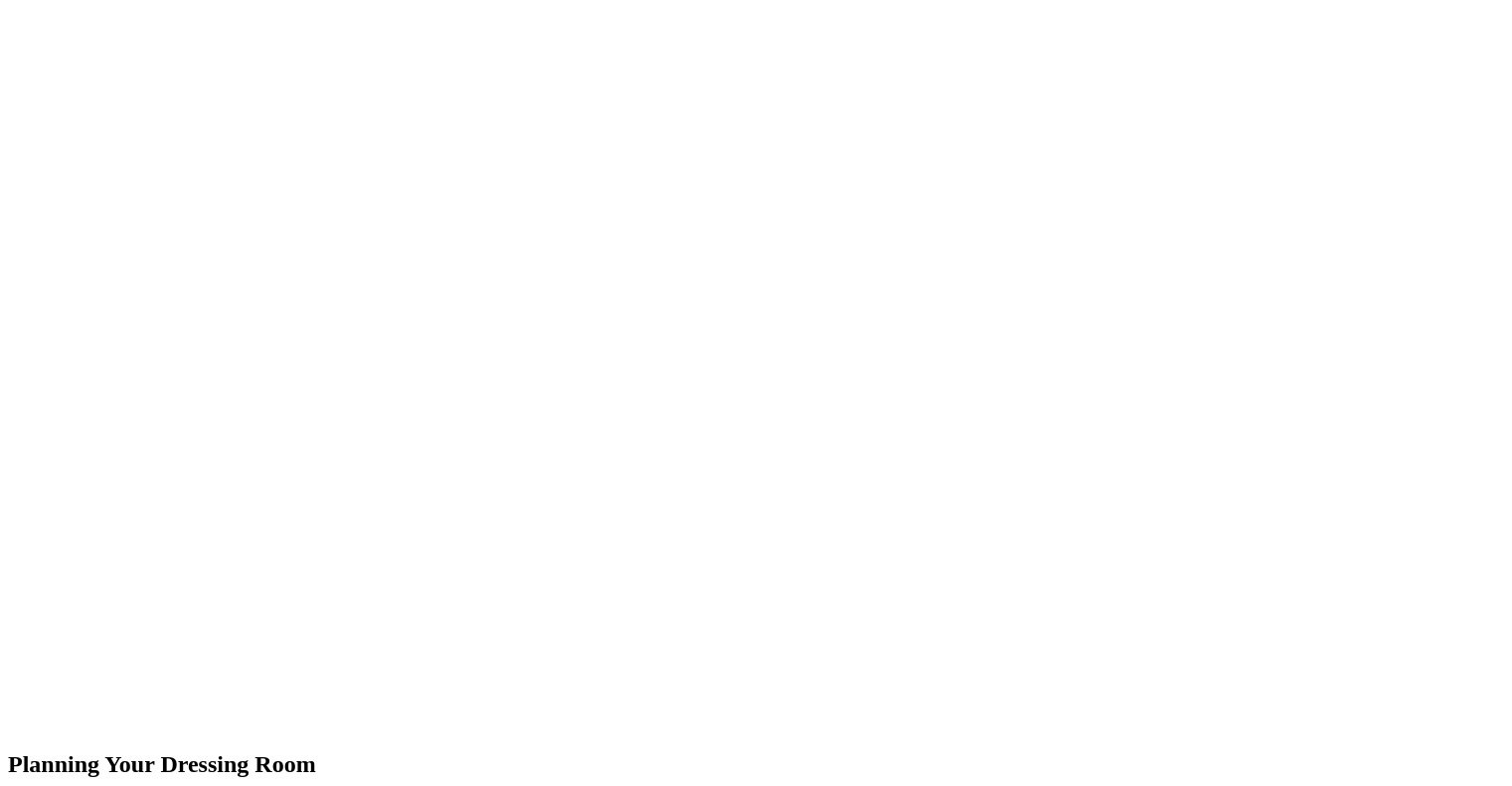 click on "next" at bounding box center (756, 1847) 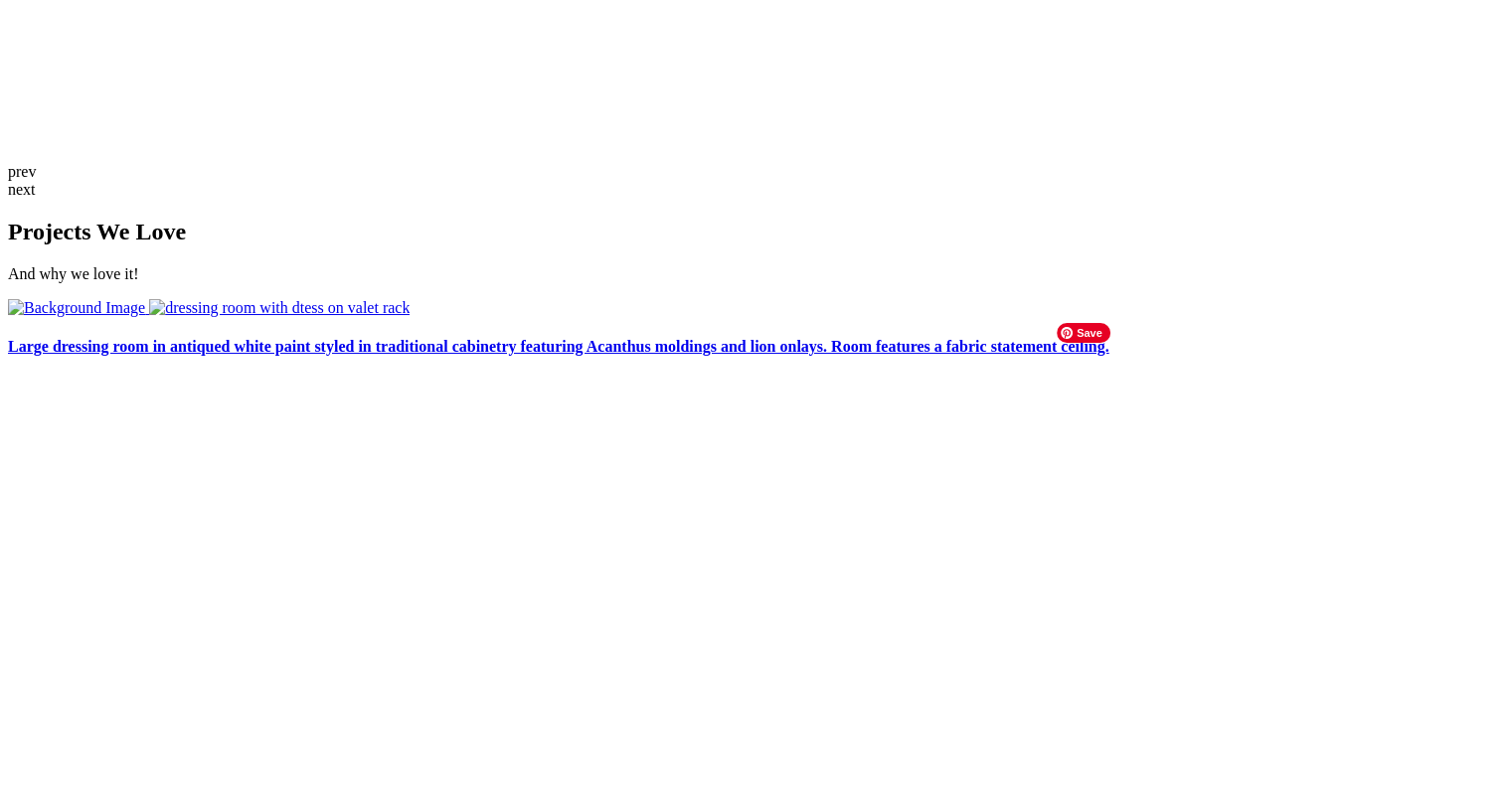 scroll, scrollTop: 3577, scrollLeft: 0, axis: vertical 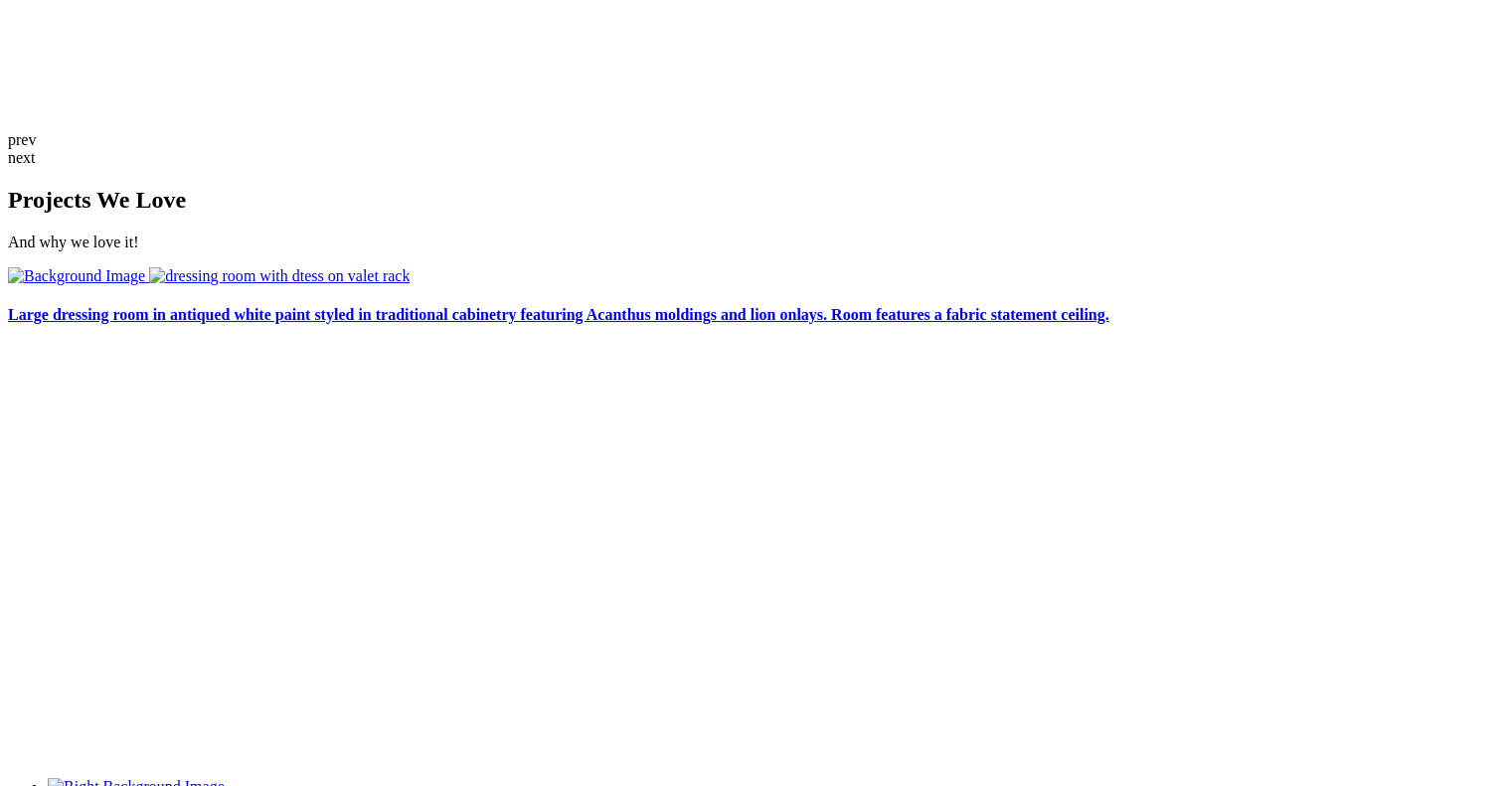 click on "Color Code Your Closet" at bounding box center [756, 2812] 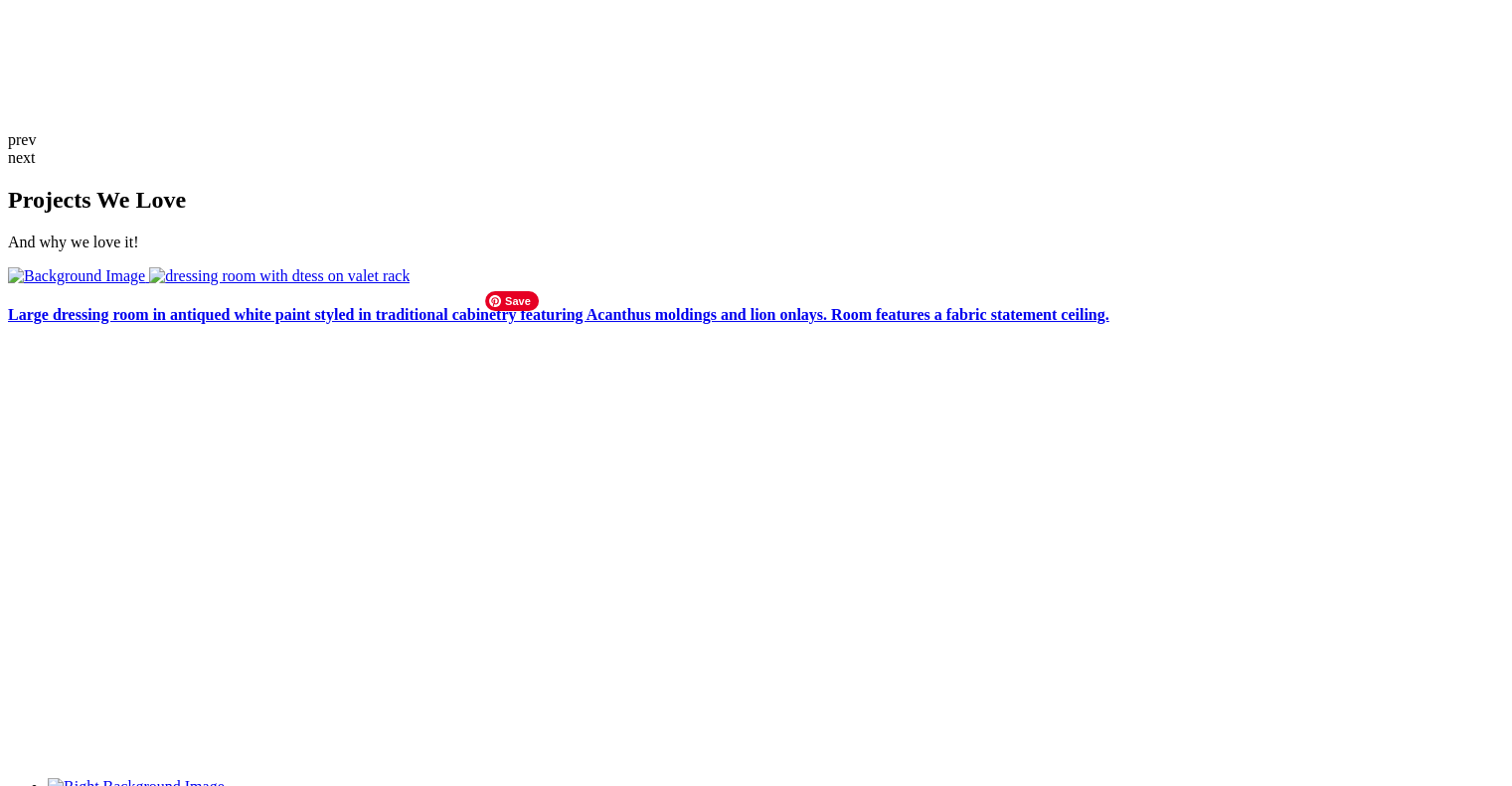 click at bounding box center [132, 2851] 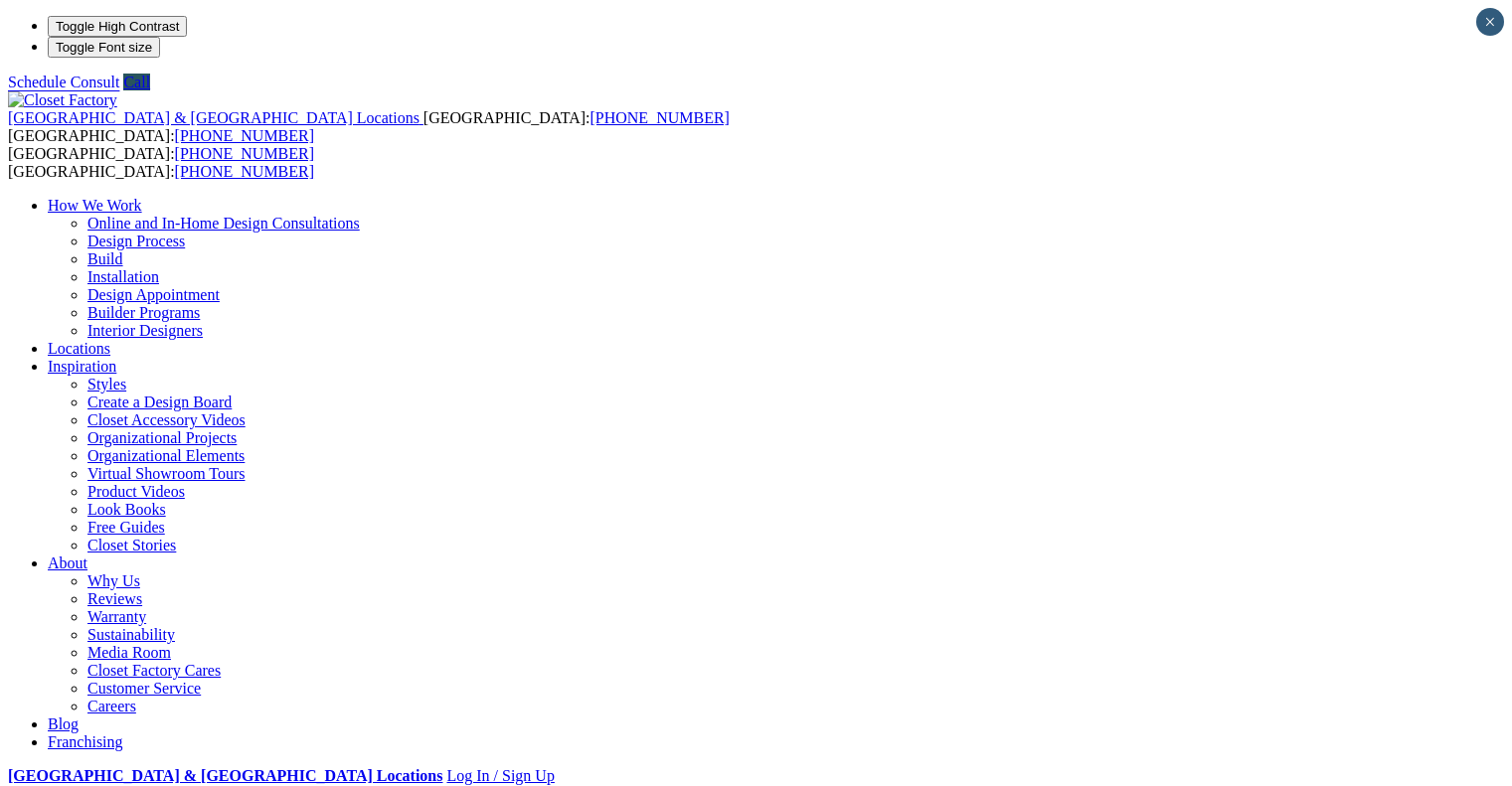 scroll, scrollTop: 0, scrollLeft: 0, axis: both 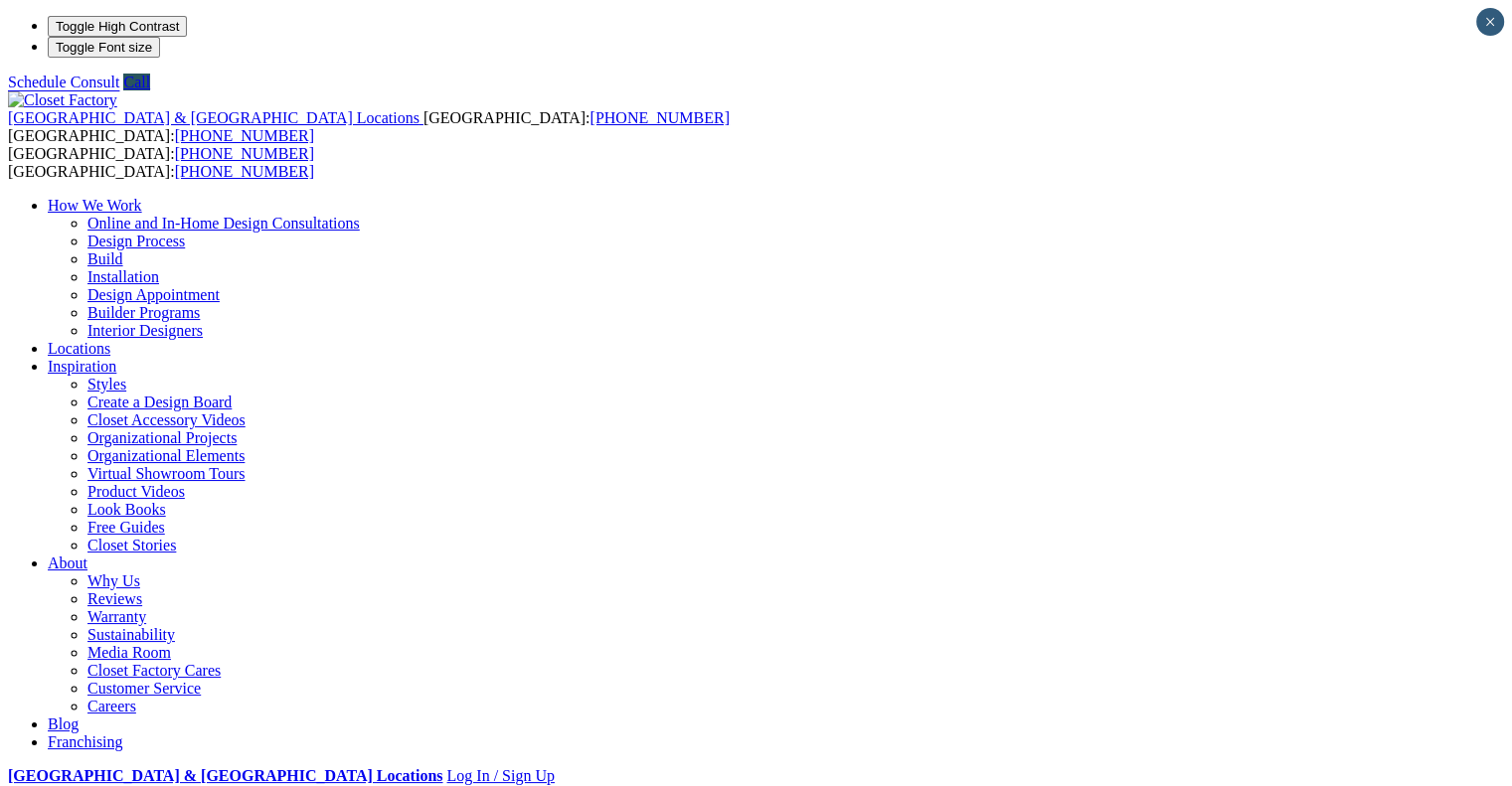 click on "Shoe Closets" at bounding box center [128, 916] 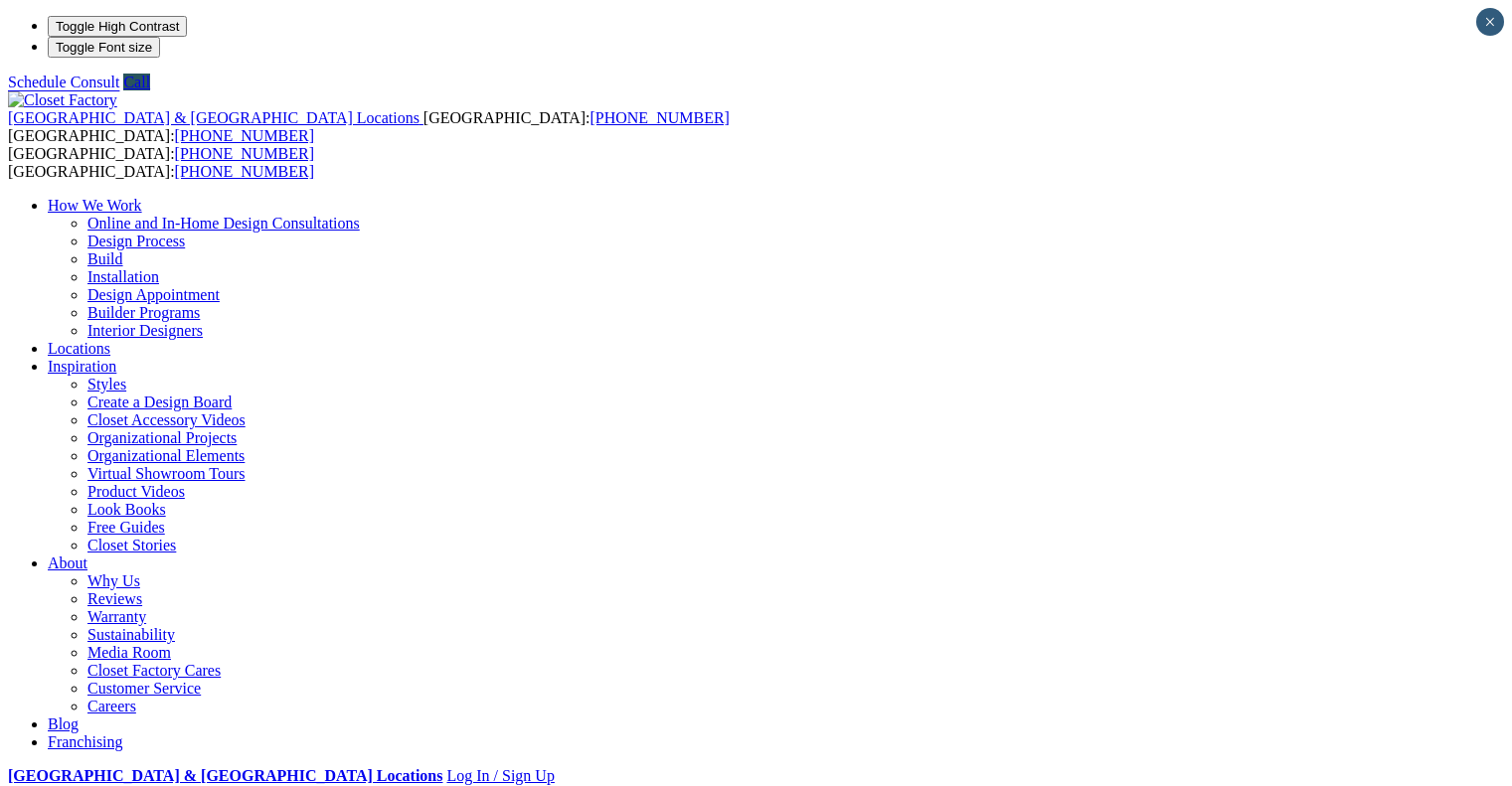 scroll, scrollTop: 0, scrollLeft: 0, axis: both 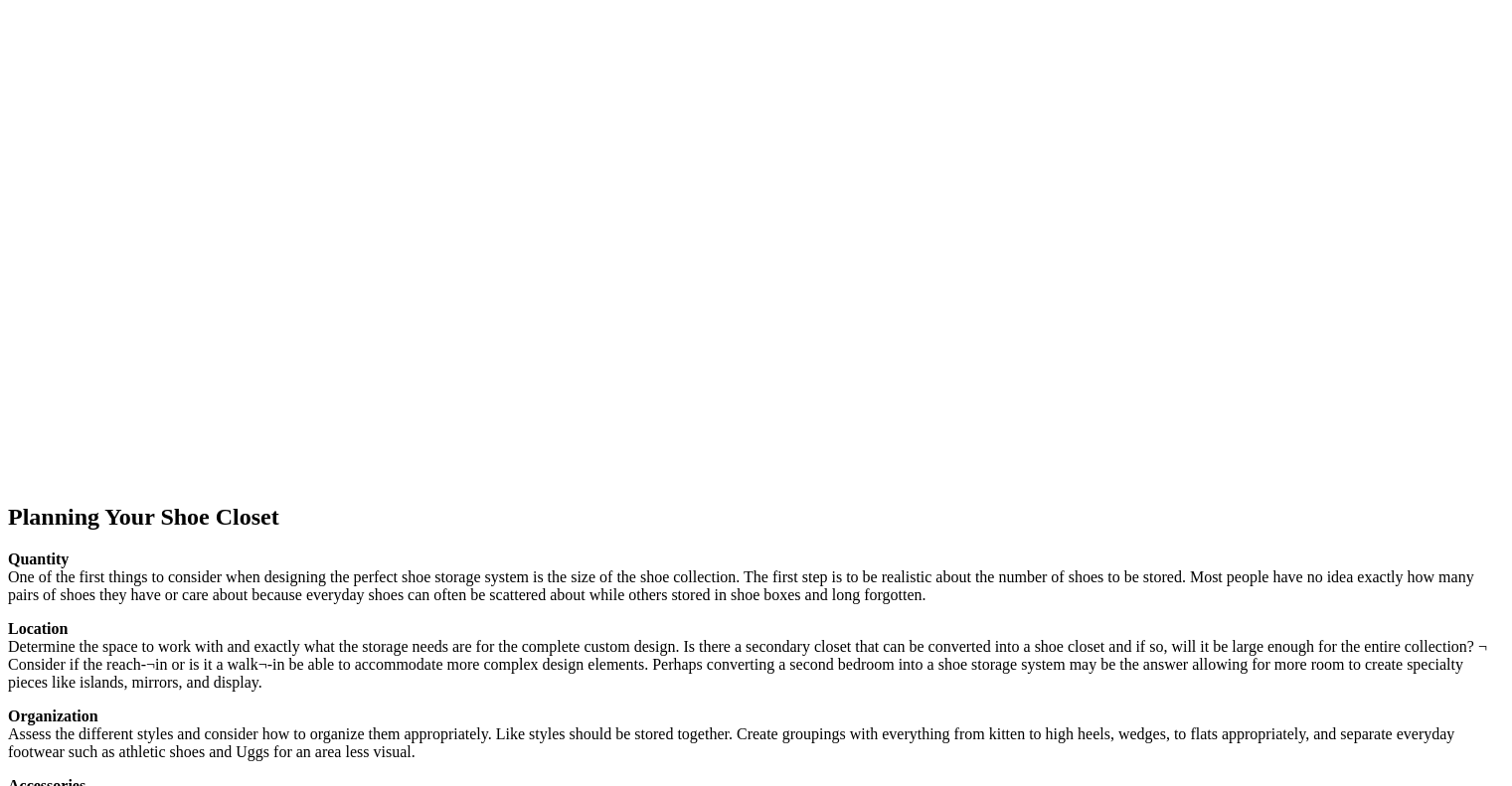 click on "next" at bounding box center (756, 1474) 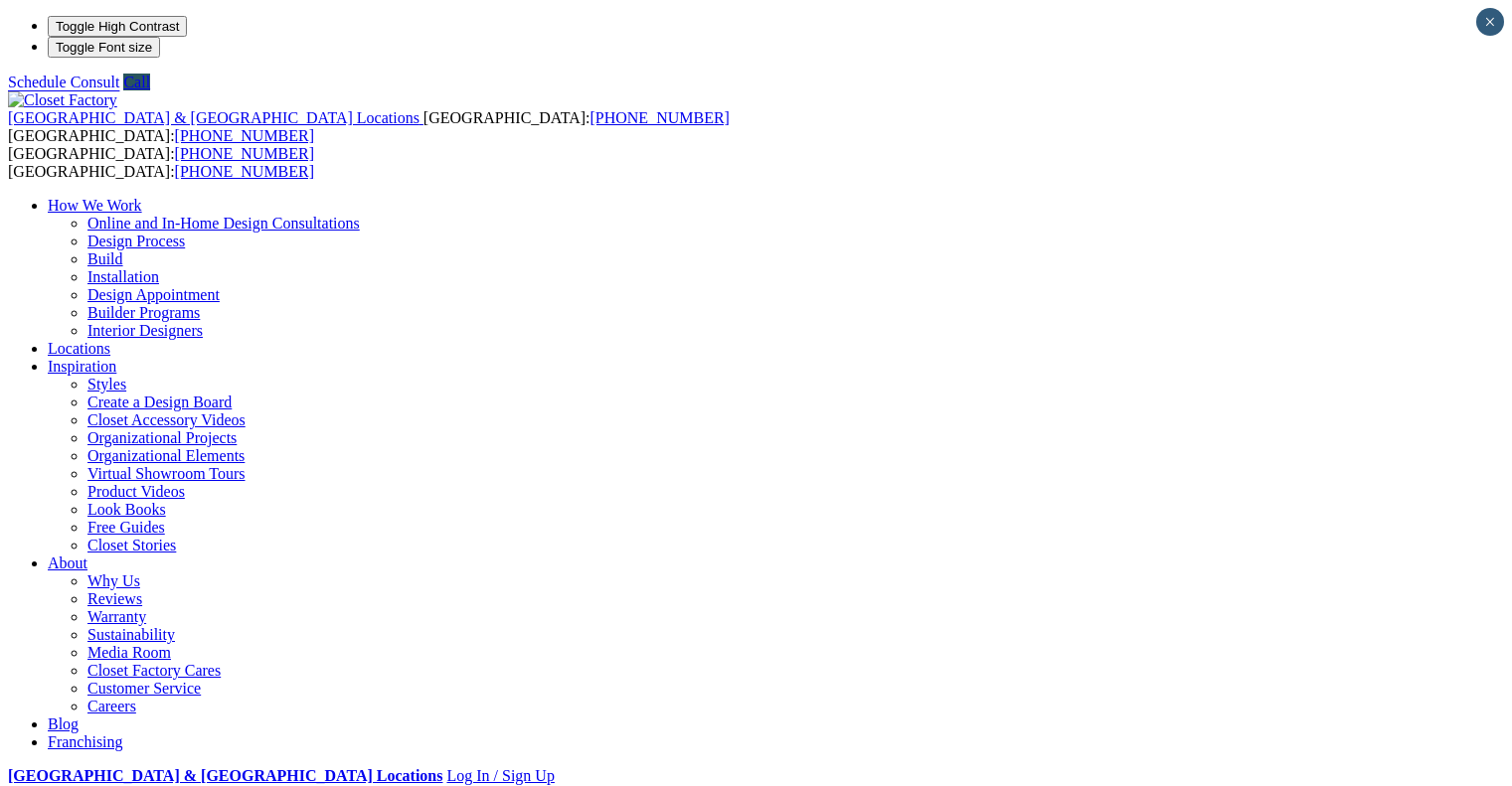 scroll, scrollTop: 0, scrollLeft: 0, axis: both 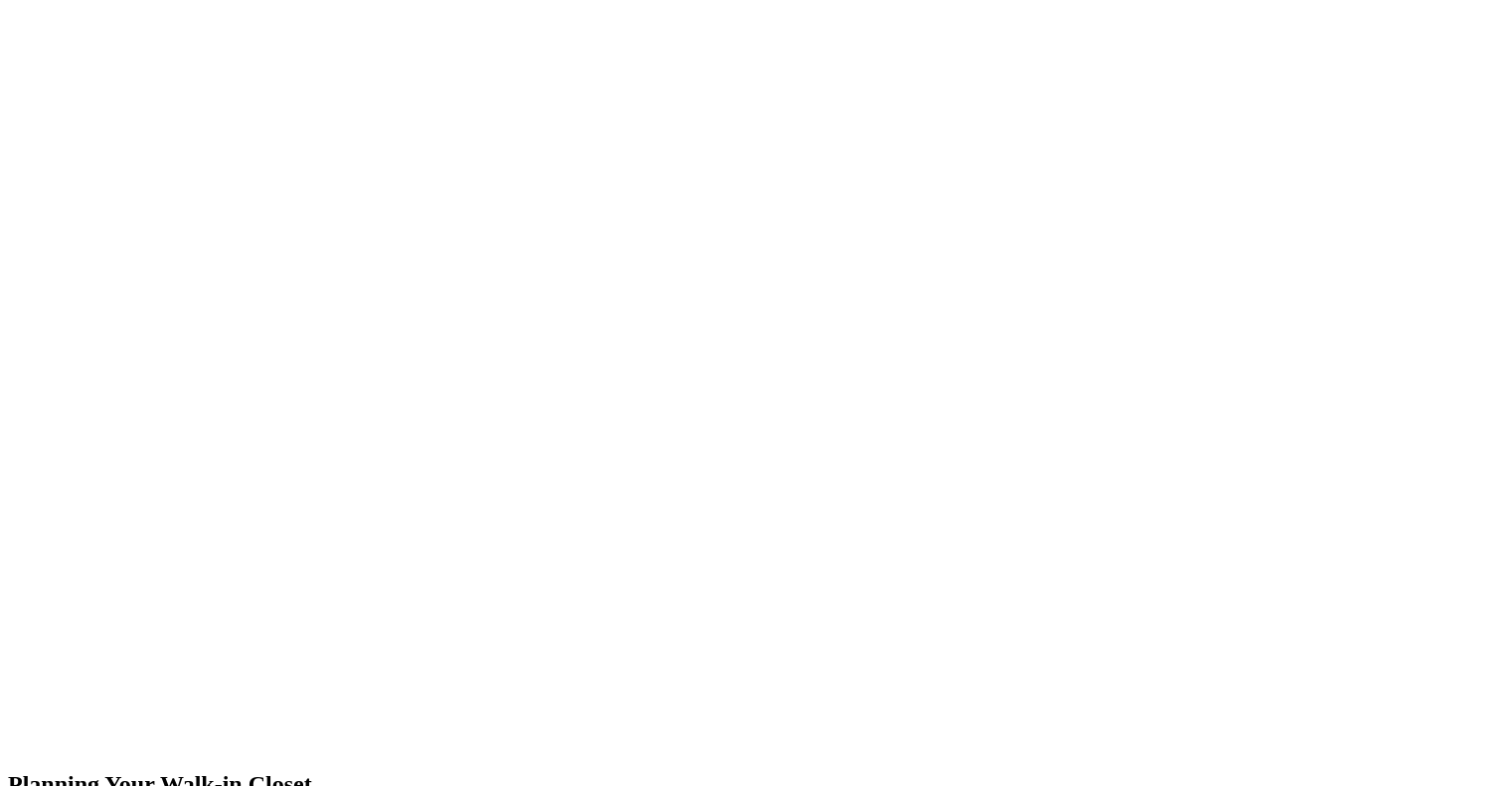 click on "next" at bounding box center [756, 1917] 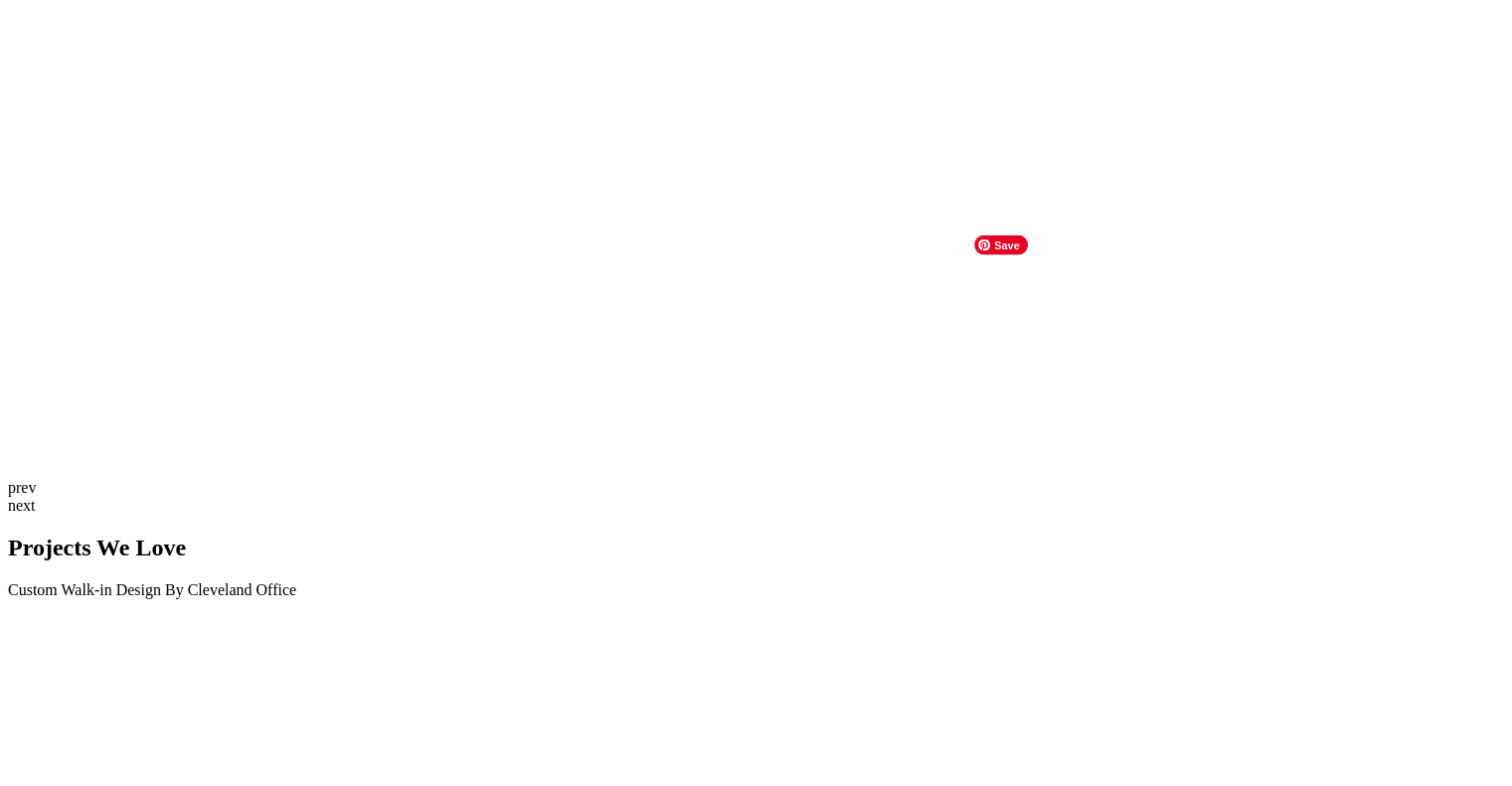 scroll, scrollTop: 3677, scrollLeft: 0, axis: vertical 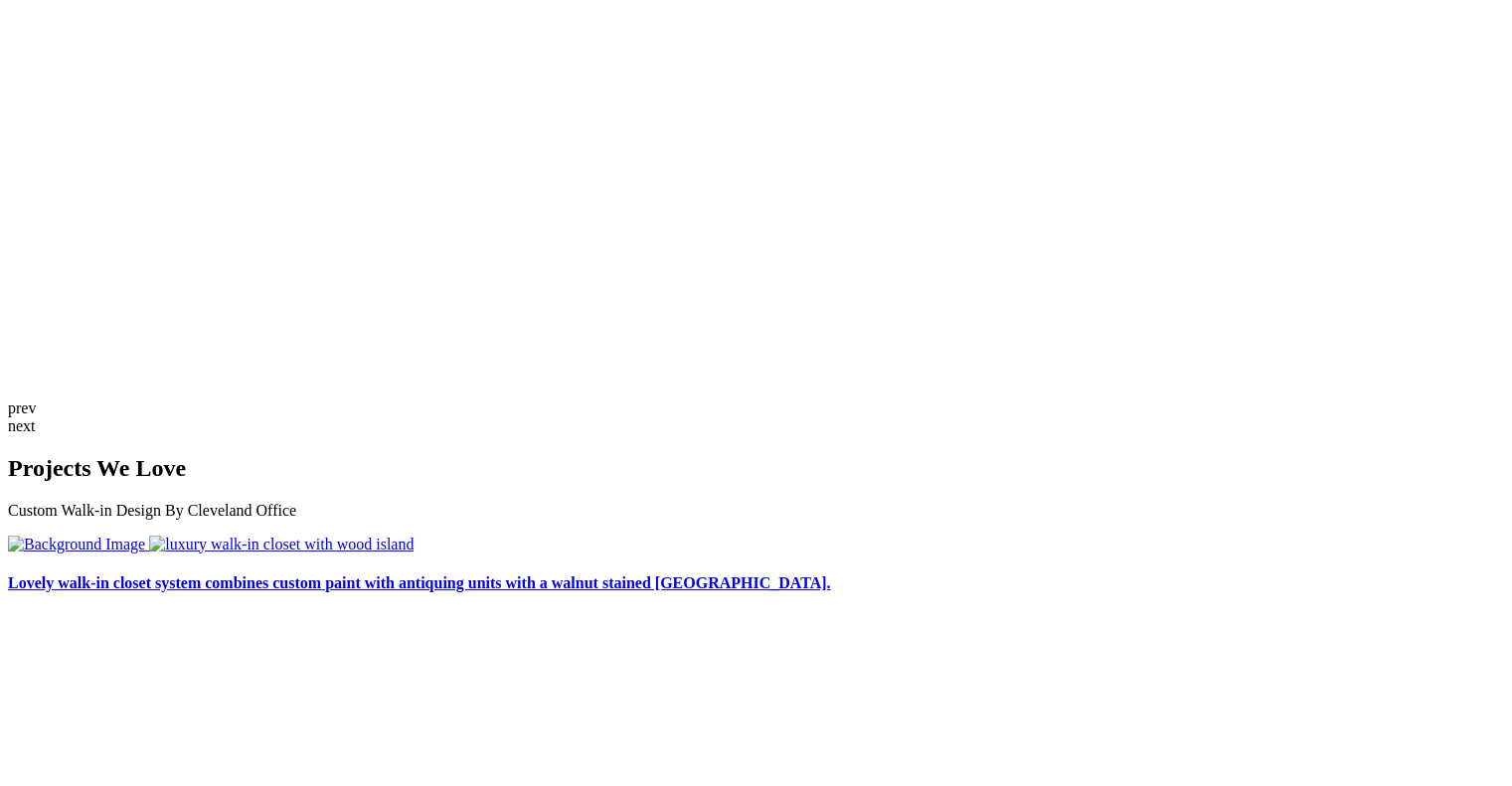 click on "Enjoy Related Content Download these free guides.
A Guide To Hangers
How To Create A Perfect Walk-in Closet
How To Organize Your Wardrobe" at bounding box center (756, 2851) 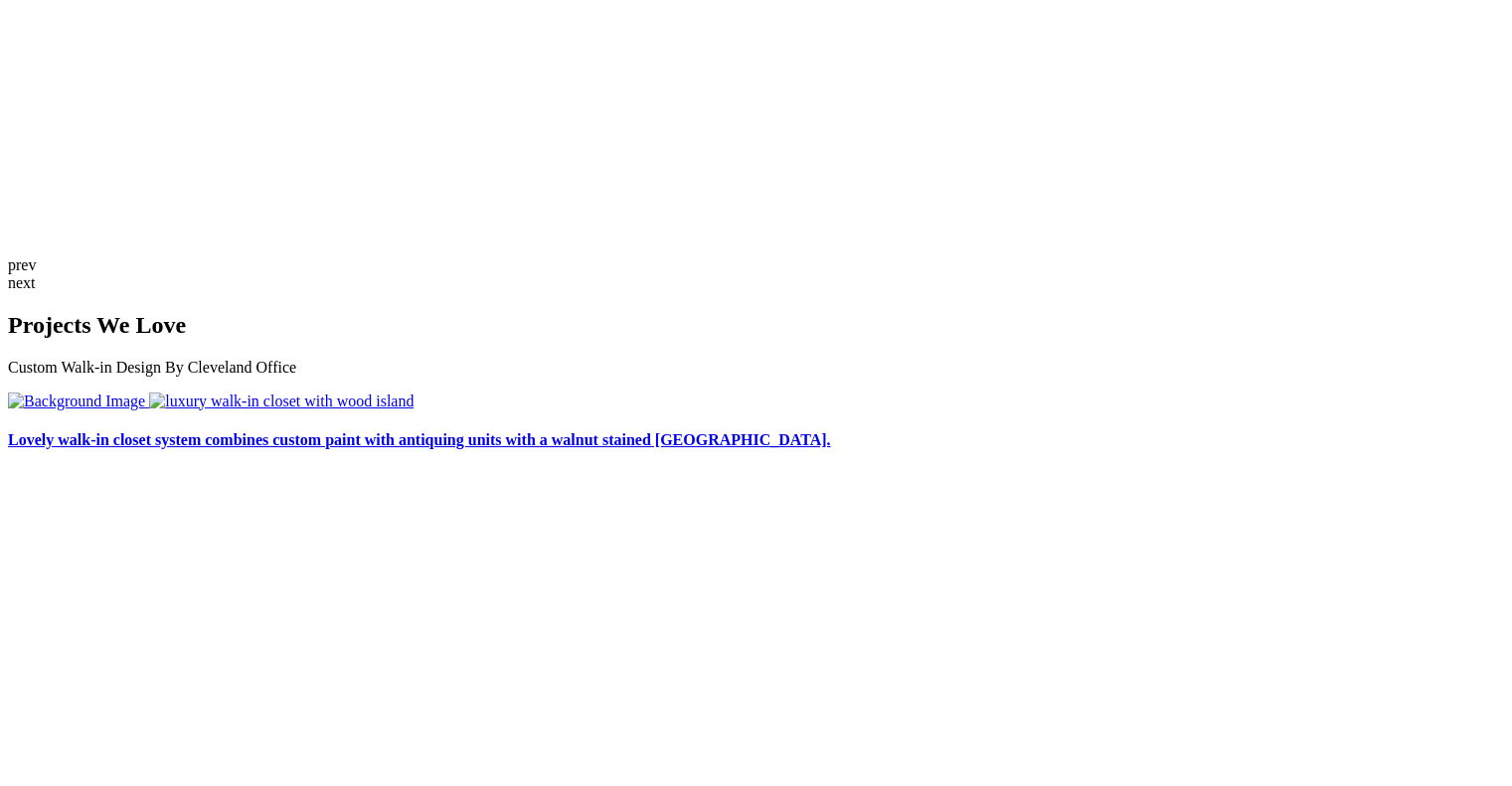 click on "Home Office" at bounding box center (89, -2832) 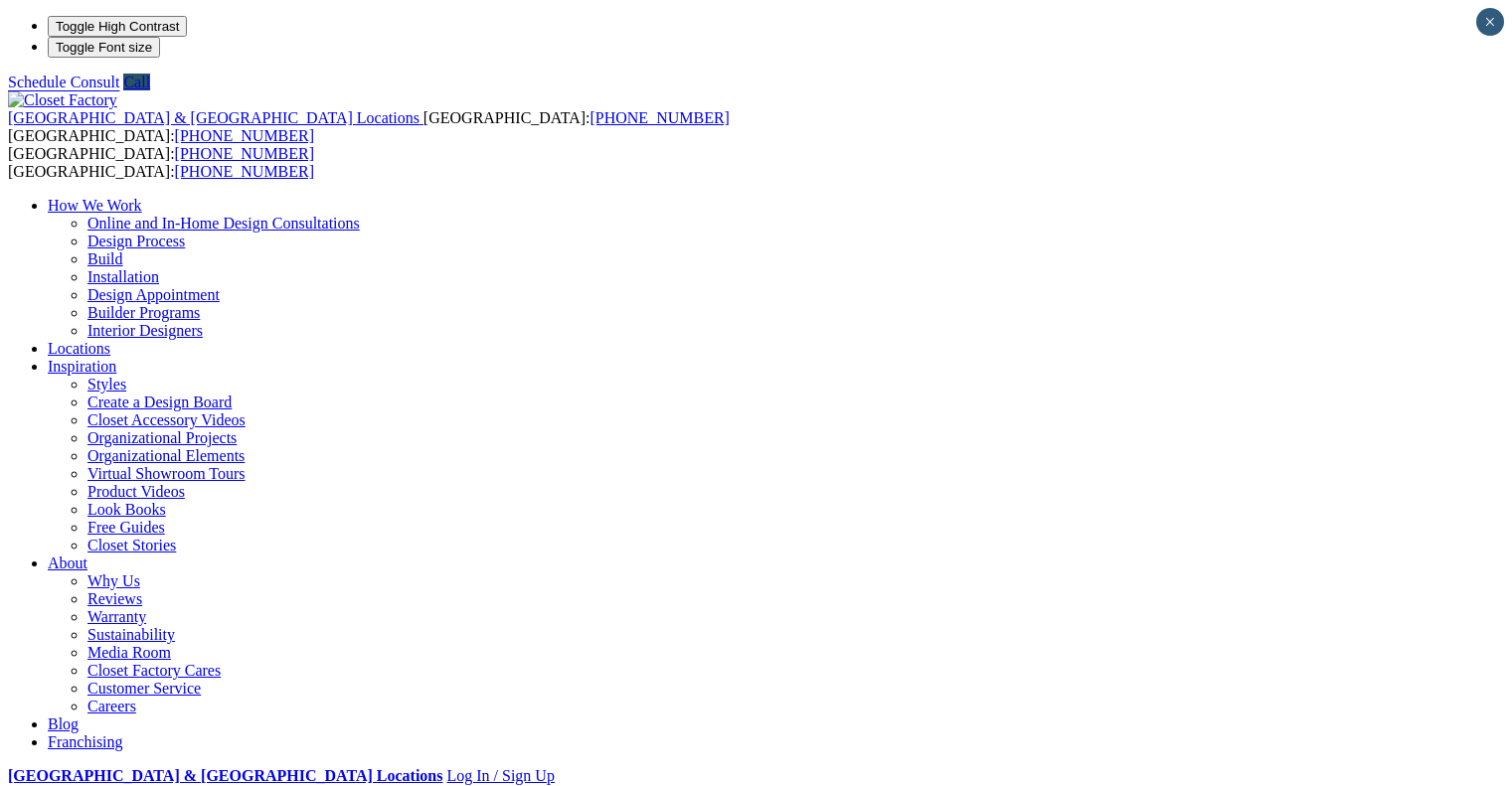 scroll, scrollTop: 0, scrollLeft: 0, axis: both 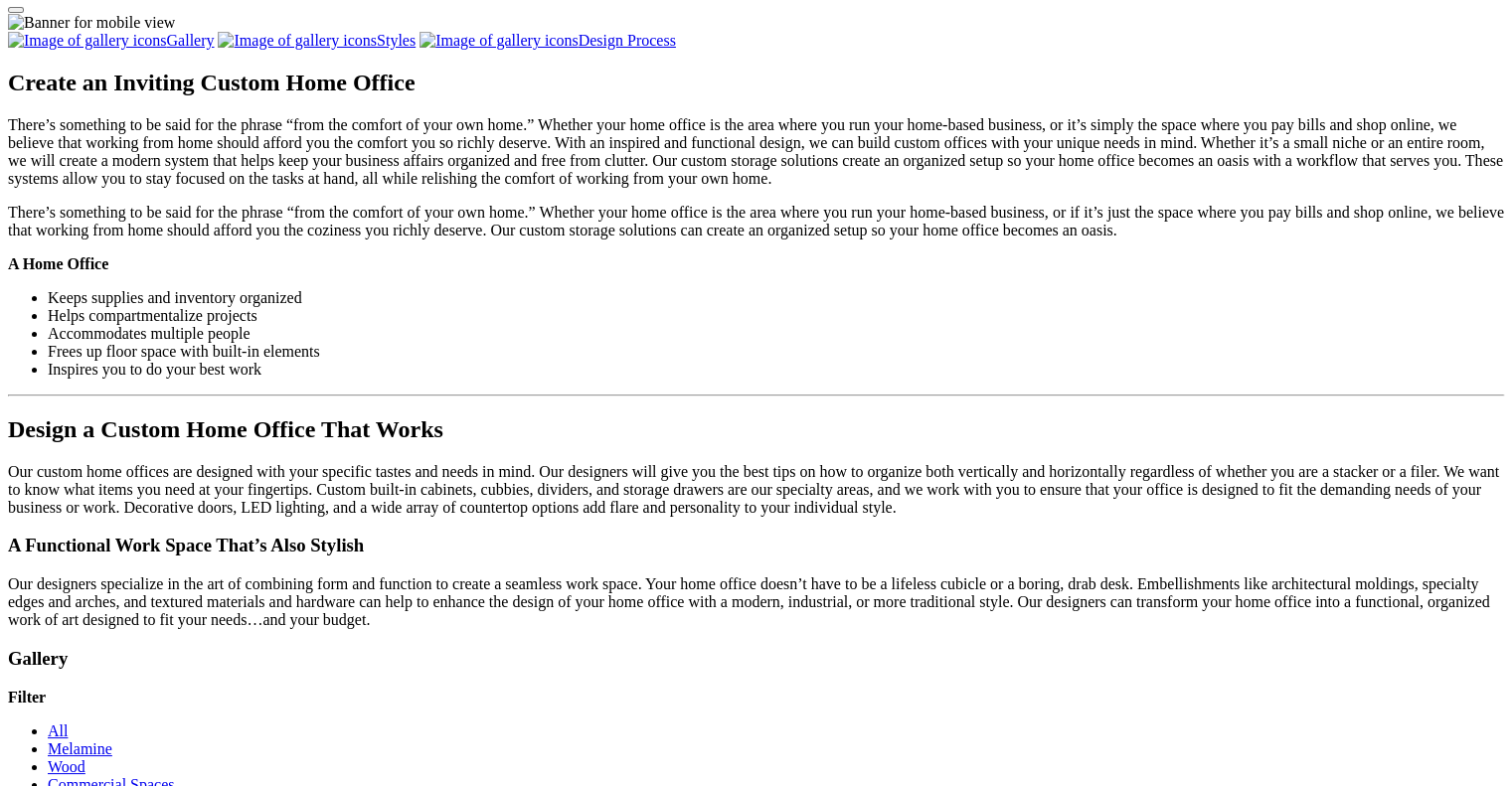 click on "Garage" at bounding box center [71, -982] 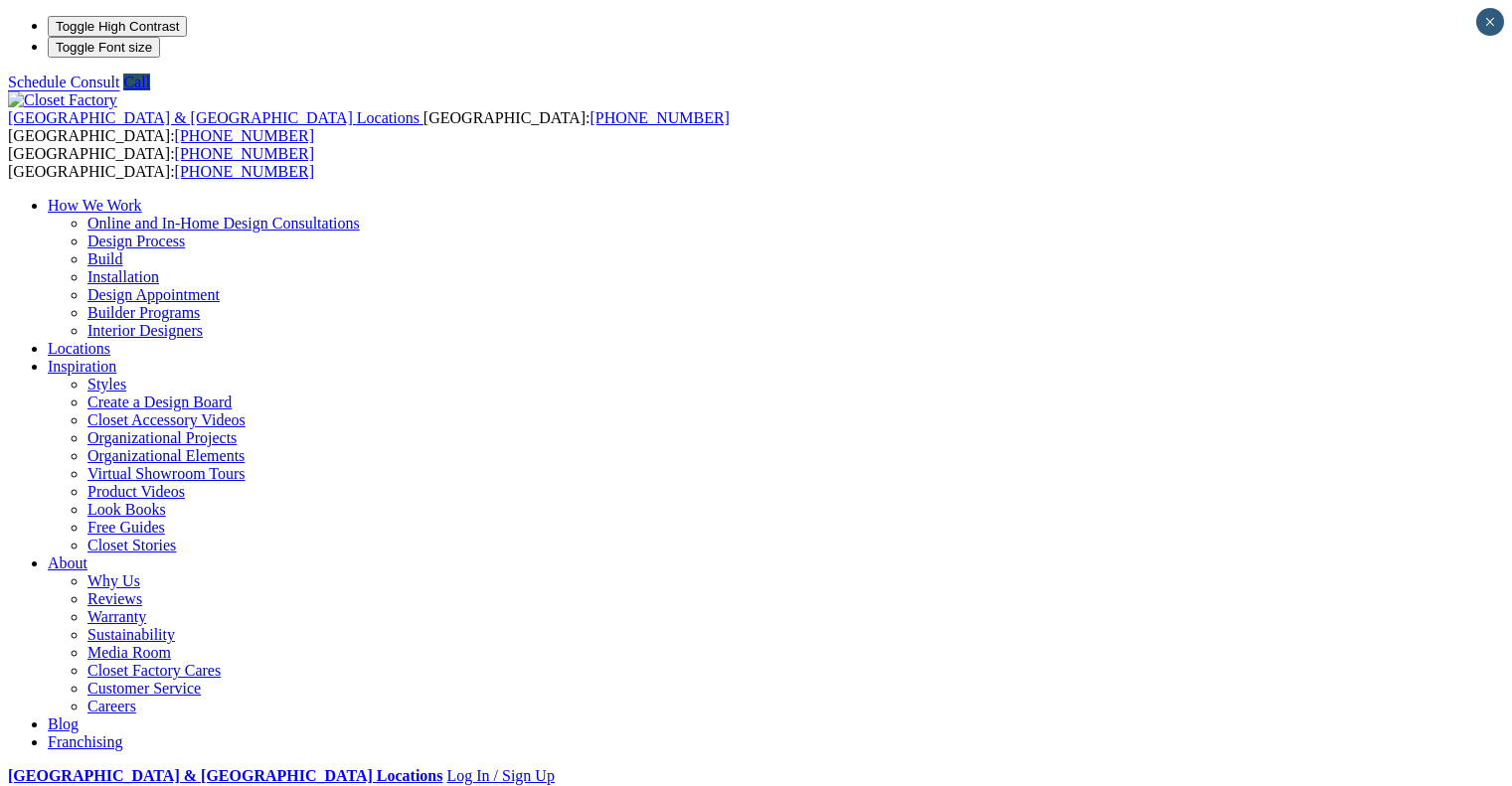 scroll, scrollTop: 106, scrollLeft: 0, axis: vertical 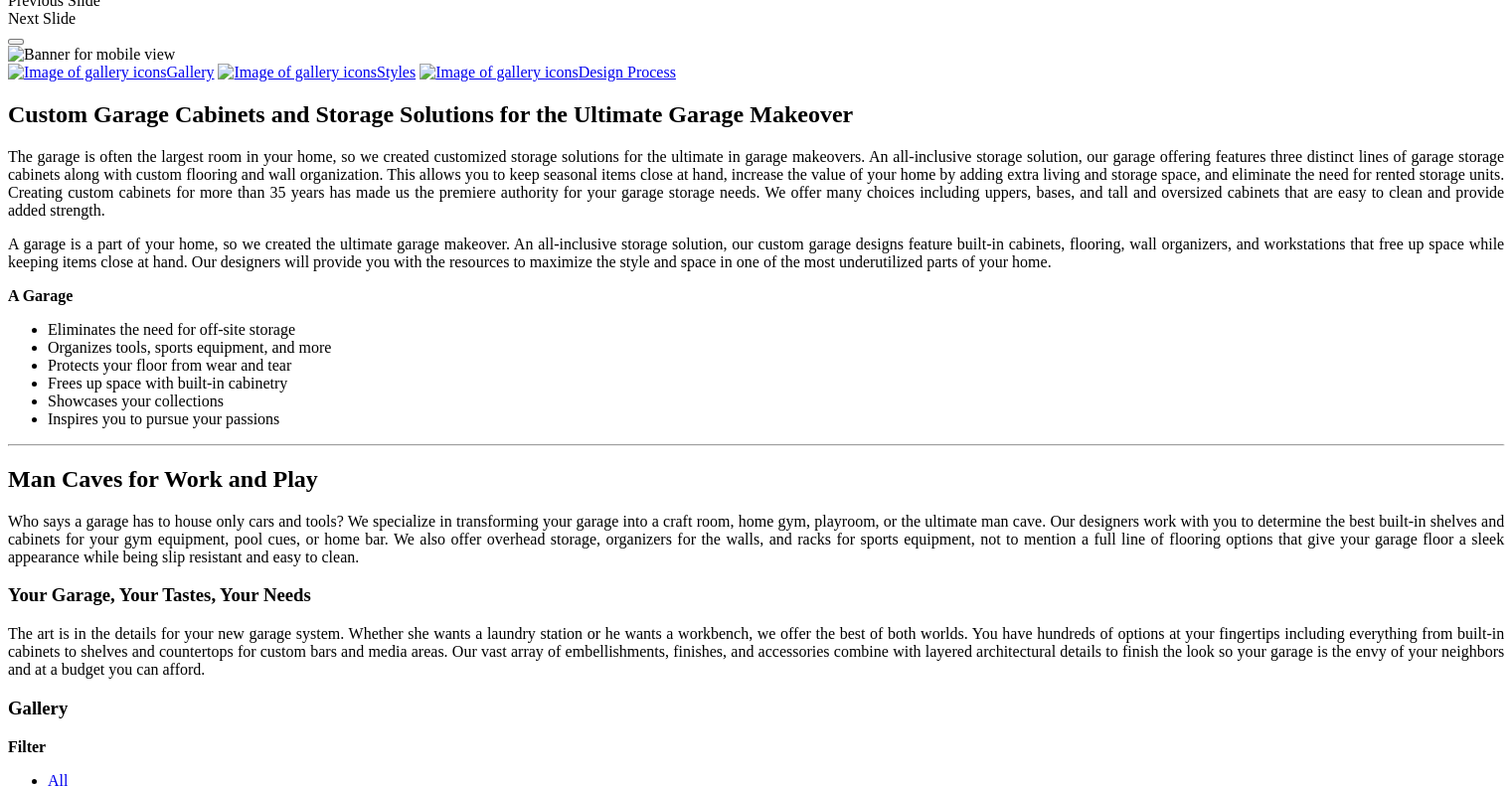 click on "Load More" at bounding box center (44, 1613) 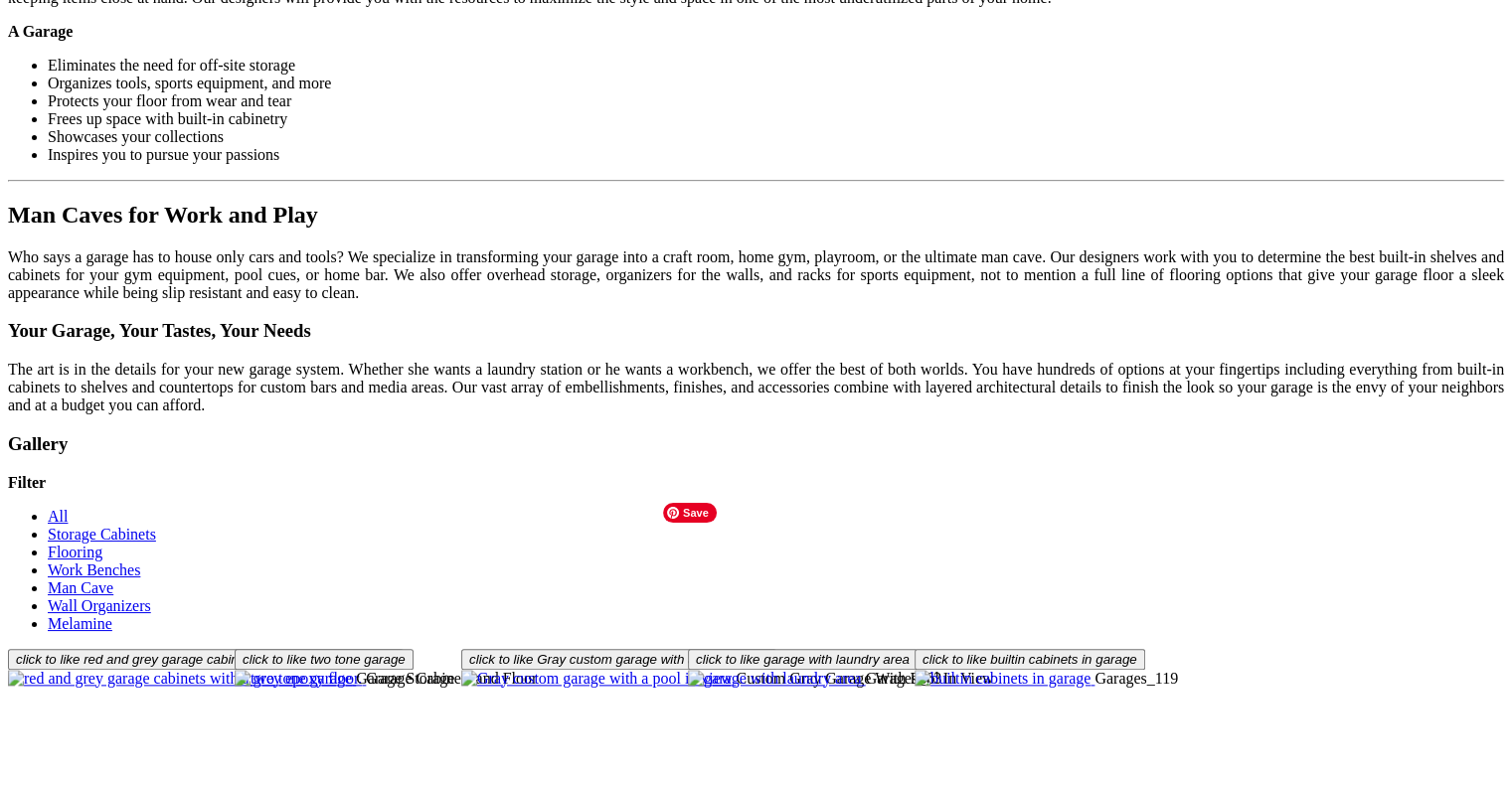 scroll, scrollTop: 2186, scrollLeft: 0, axis: vertical 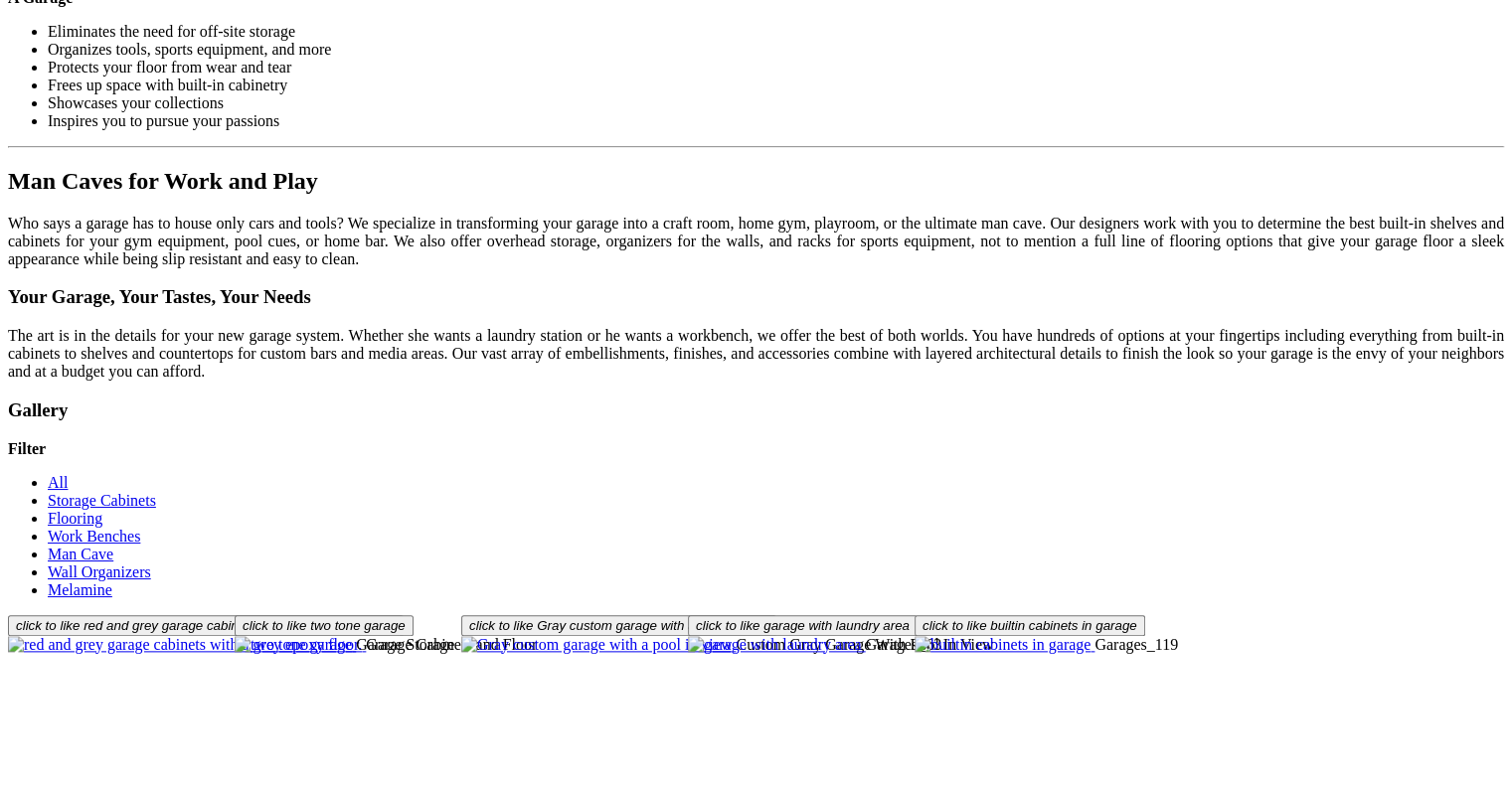 click on "Load More" at bounding box center (44, 1660) 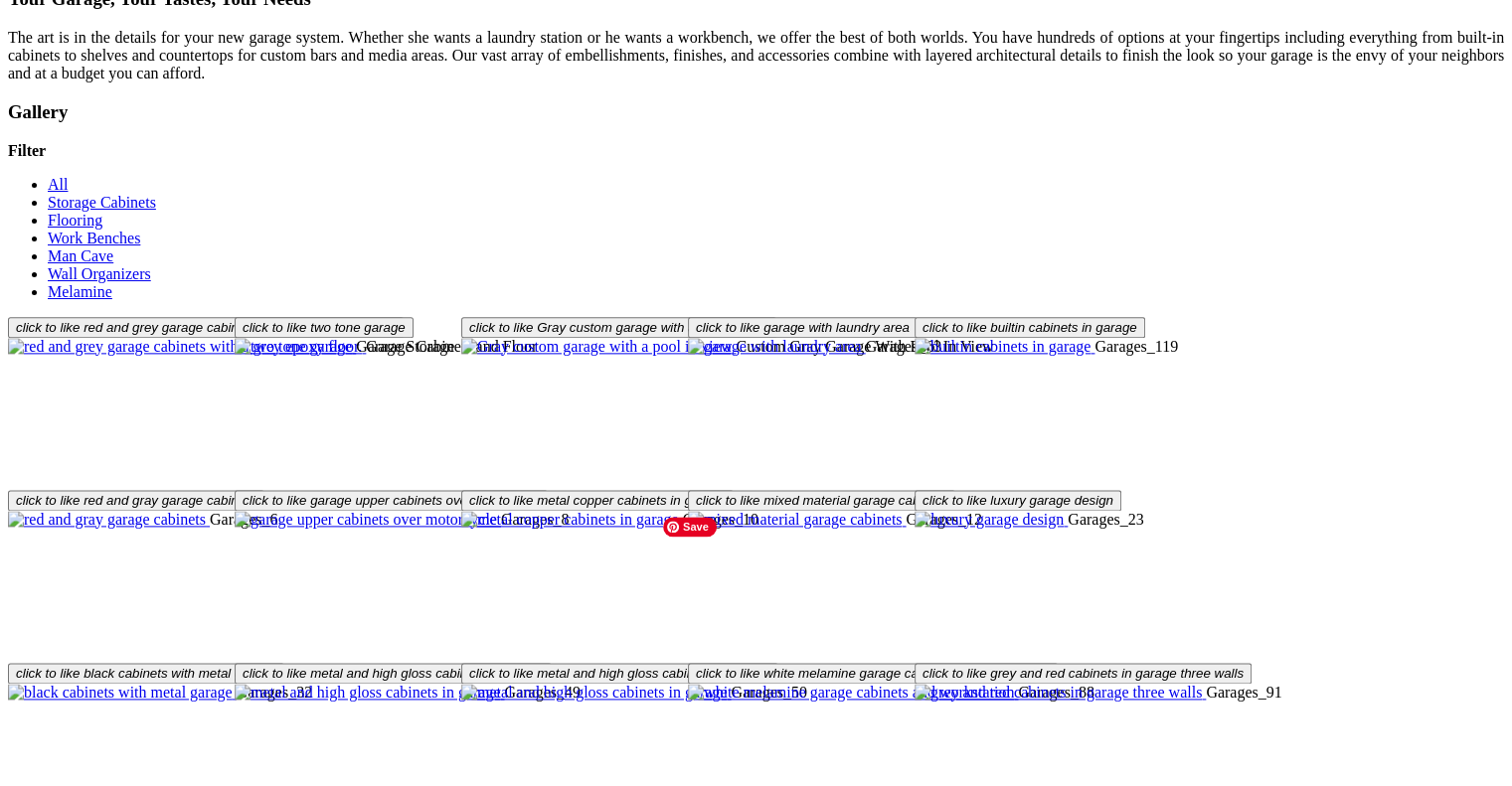 scroll, scrollTop: 2584, scrollLeft: 0, axis: vertical 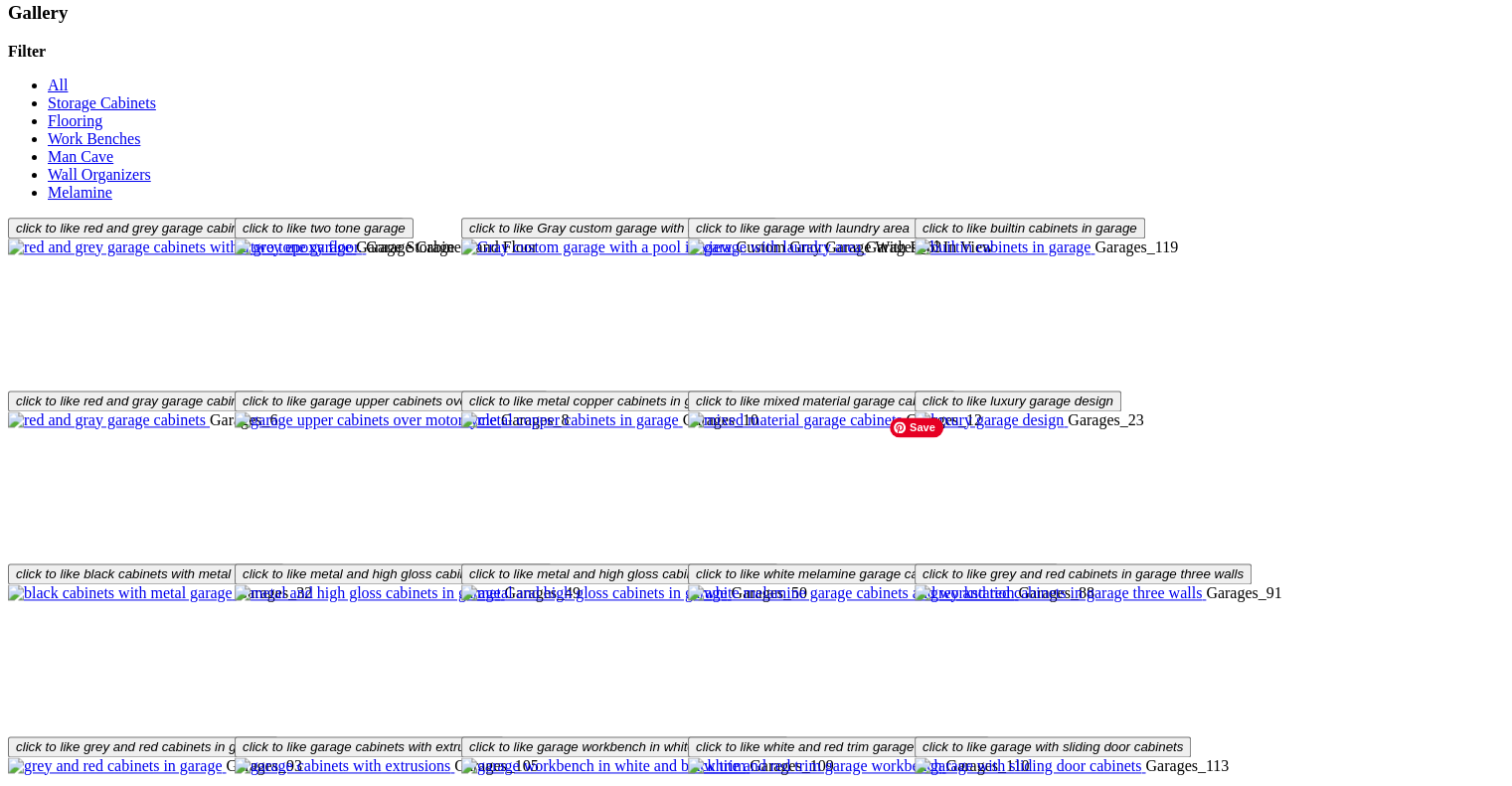 click at bounding box center (795, 1458) 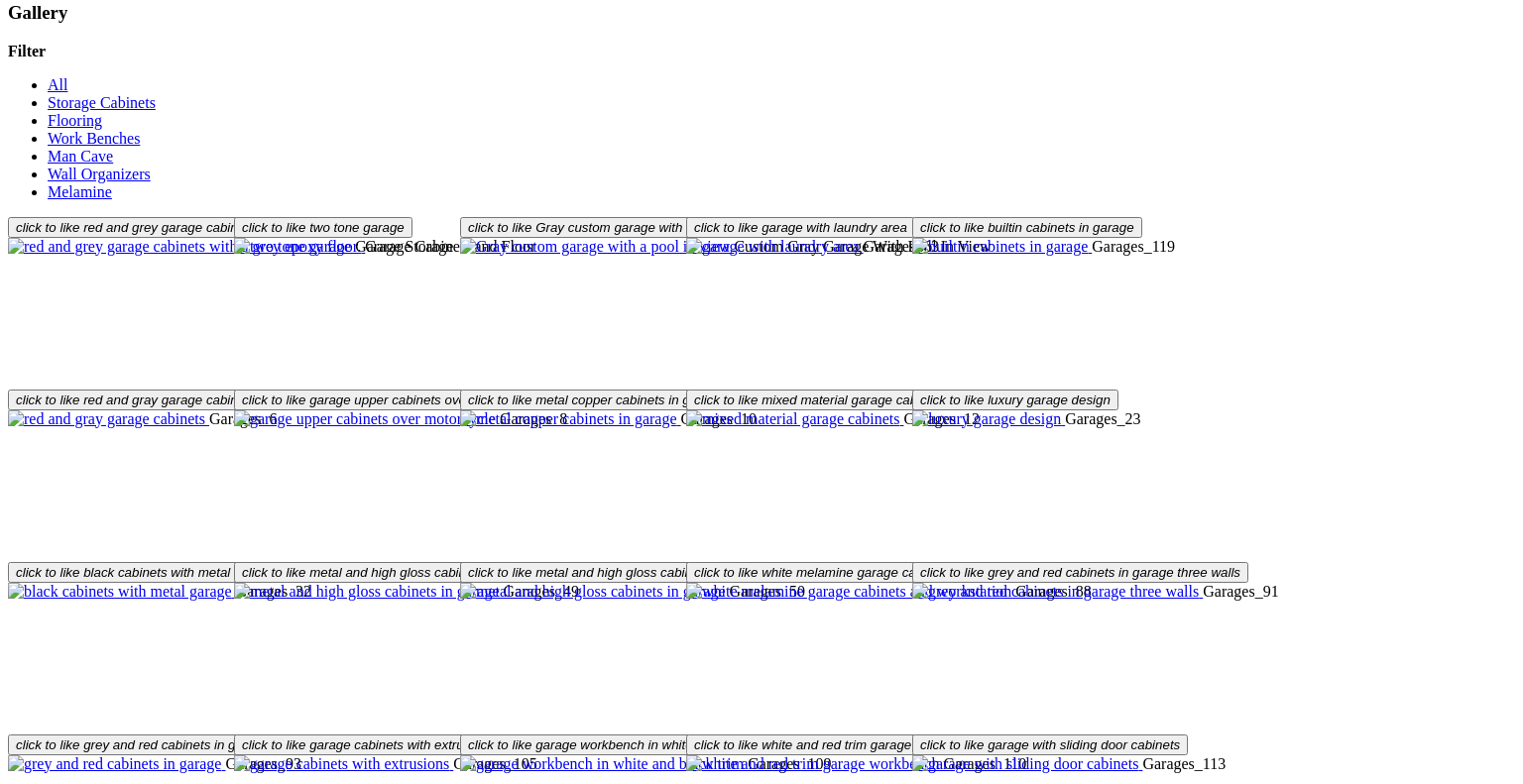 click at bounding box center (8, 33167) 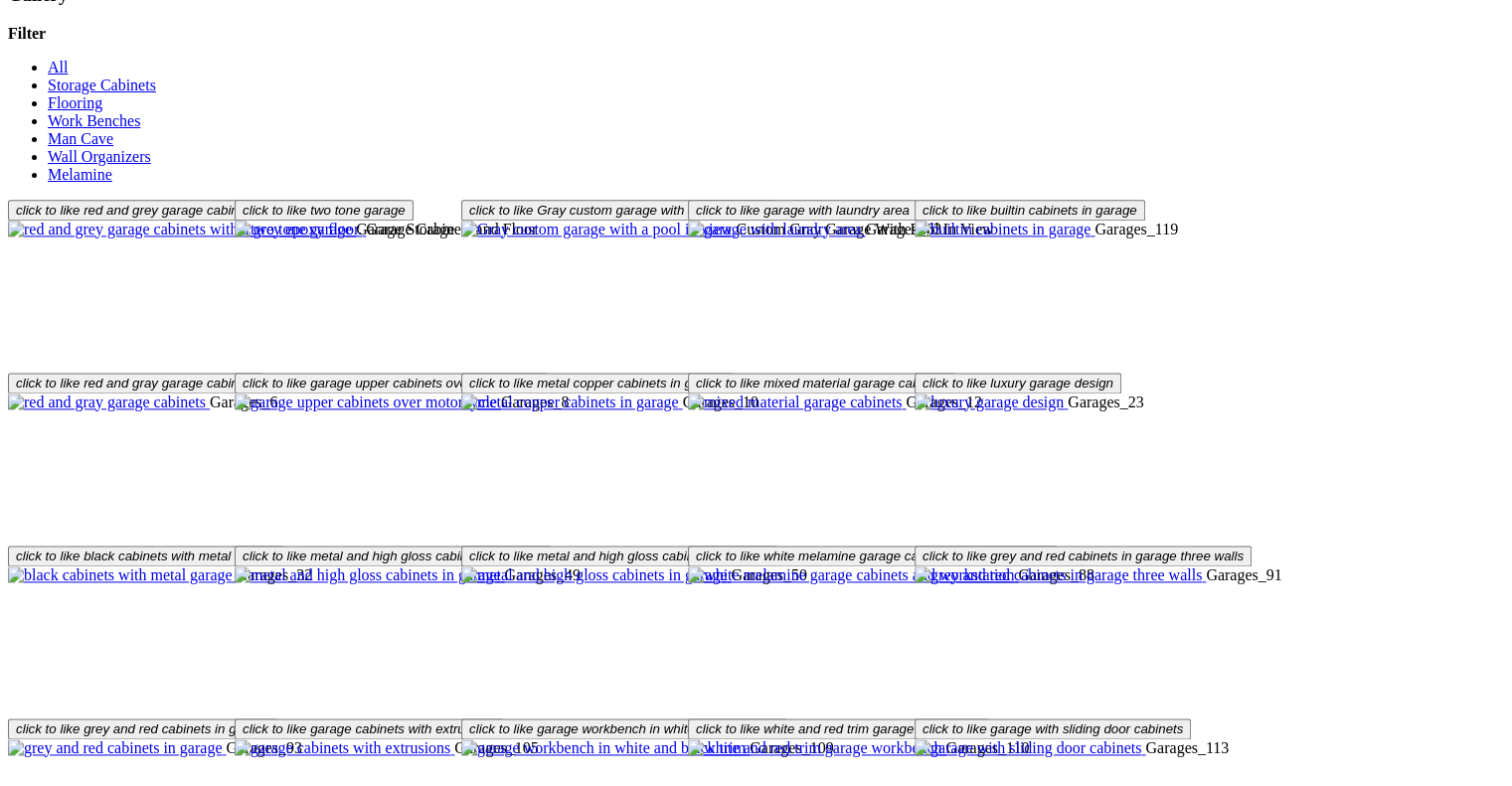 click on "Entertainment Centers" at bounding box center [119, -1542] 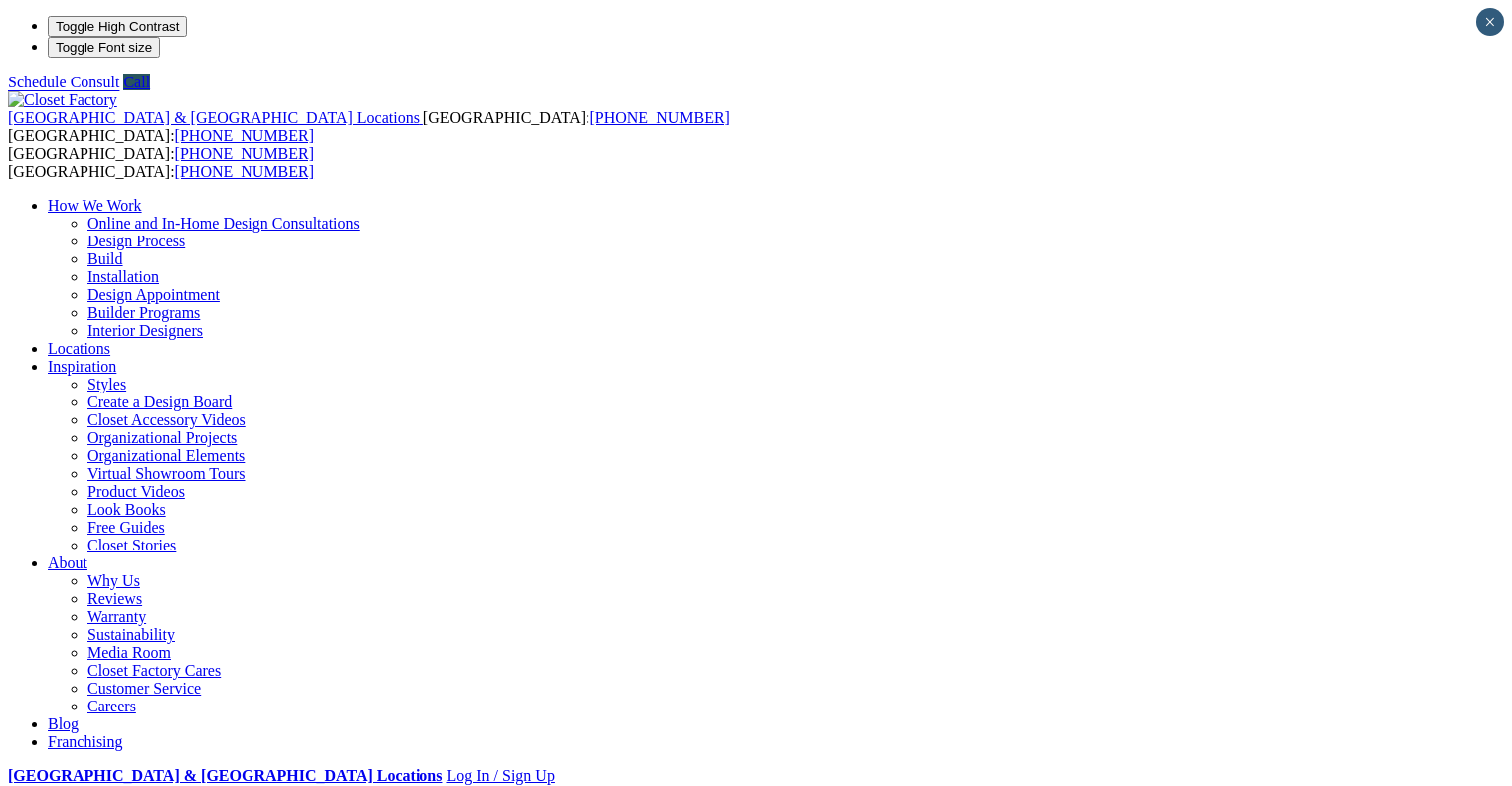 scroll, scrollTop: 99, scrollLeft: 0, axis: vertical 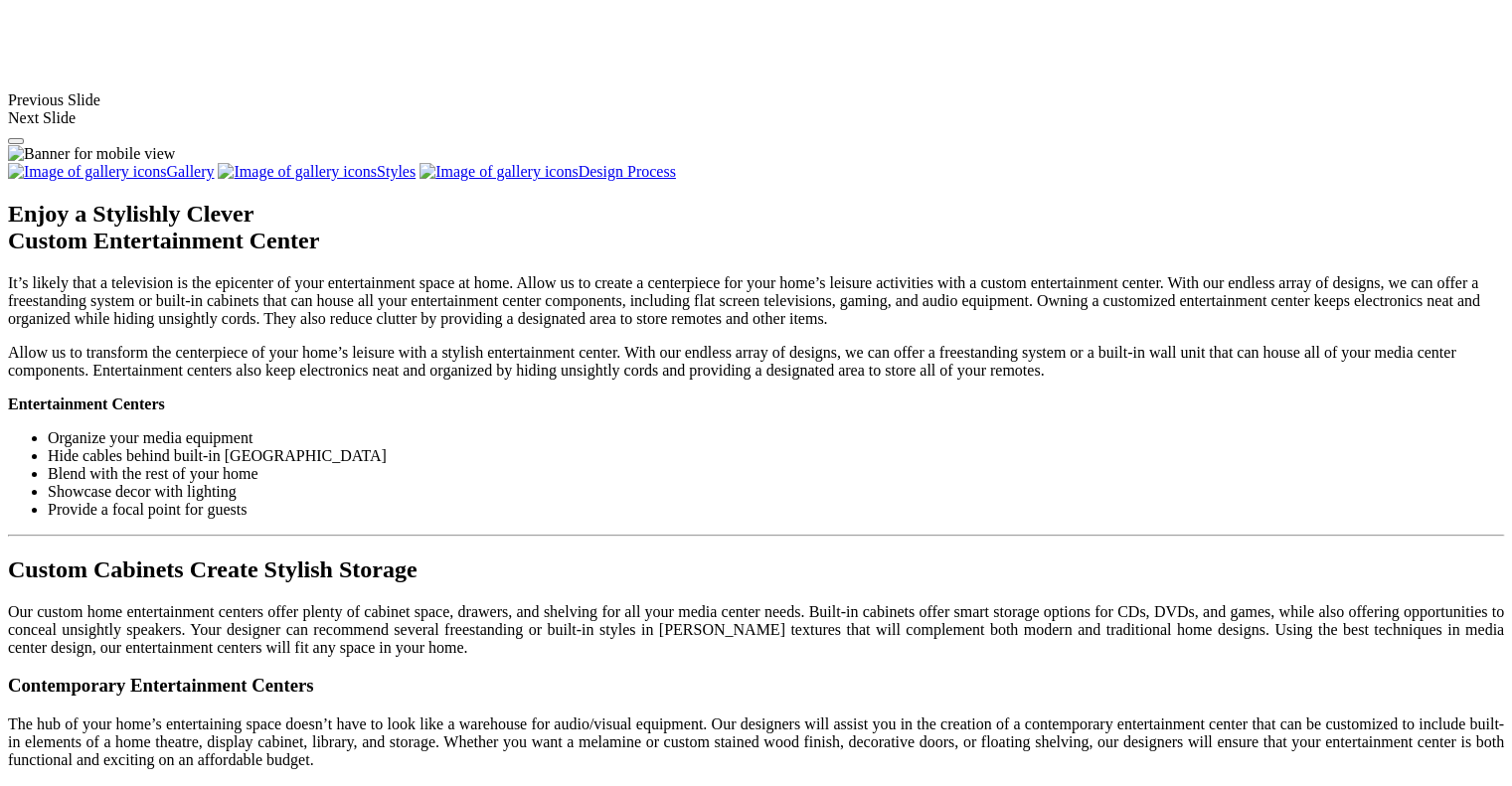 click on "Laundry Room" at bounding box center (95, -711) 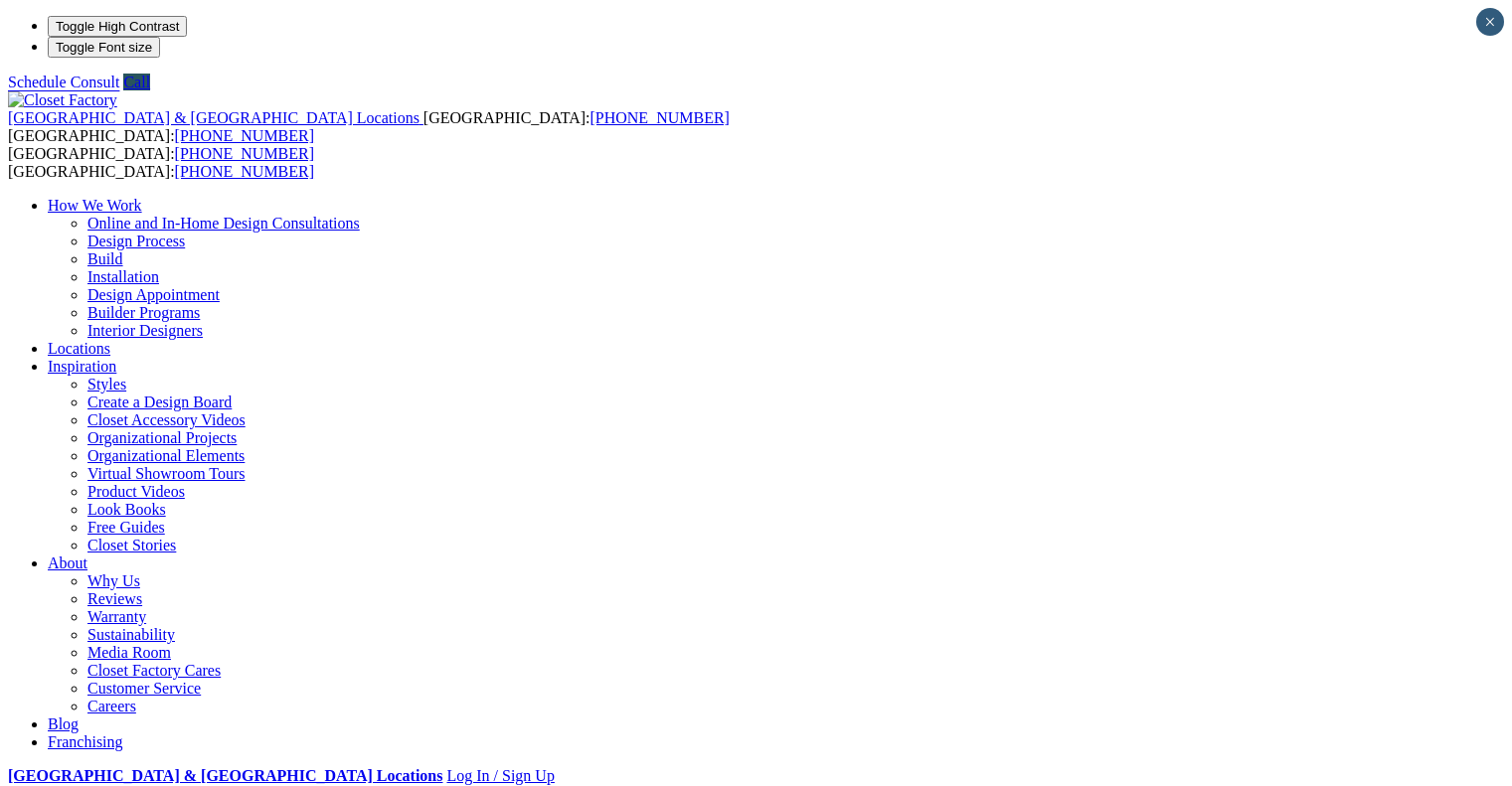 scroll, scrollTop: 235, scrollLeft: 0, axis: vertical 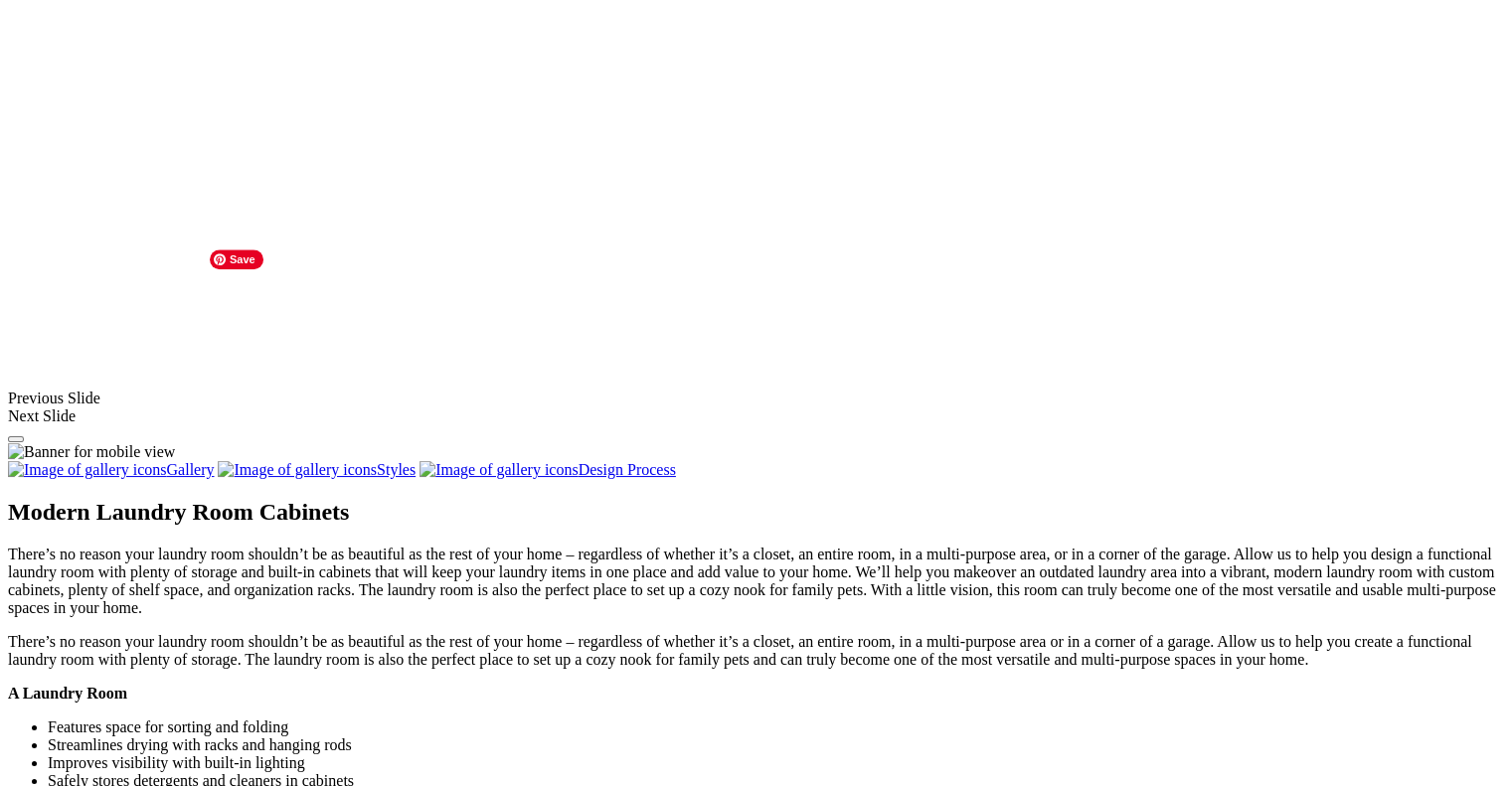 click at bounding box center (162, 1305) 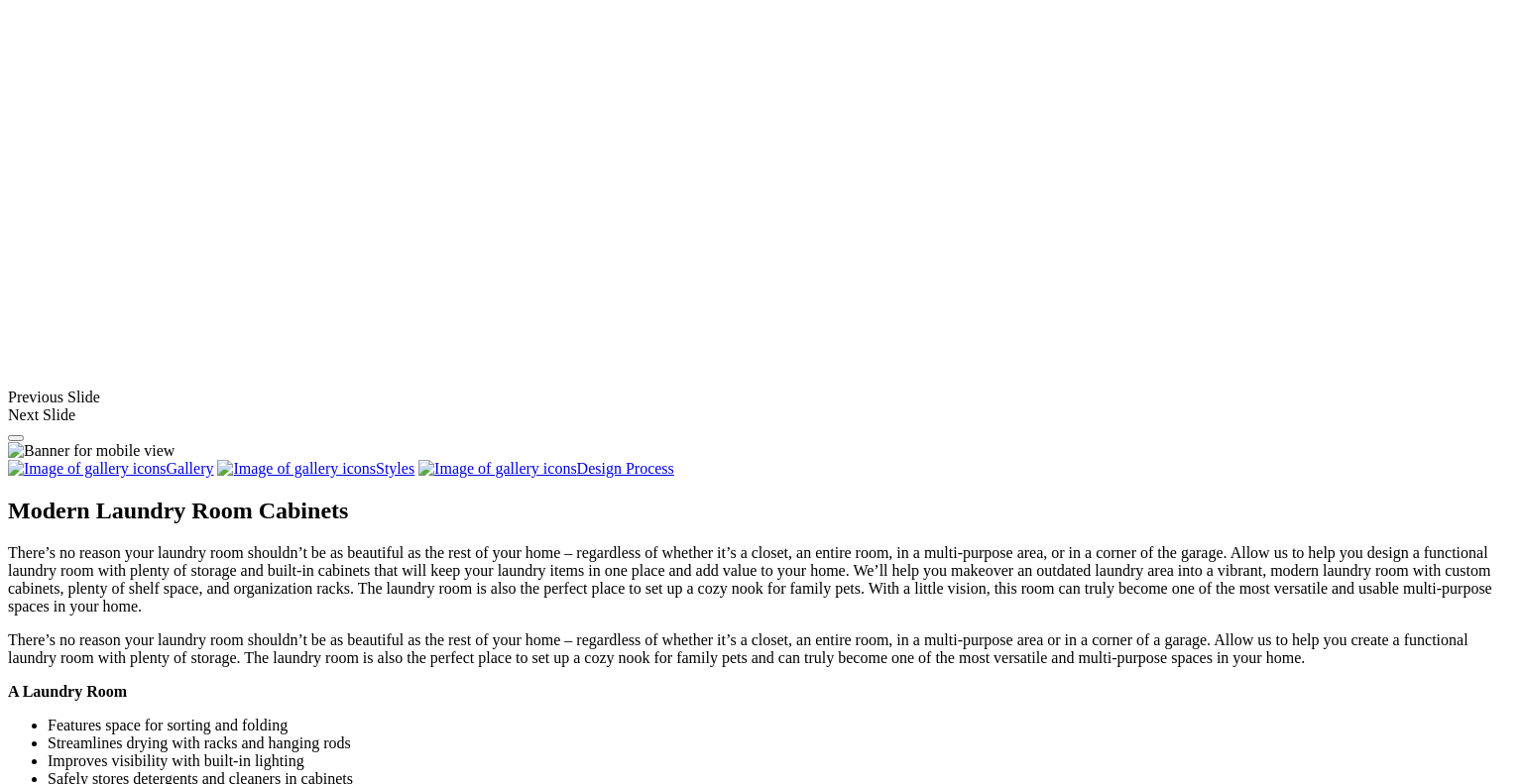 click at bounding box center [8, 36159] 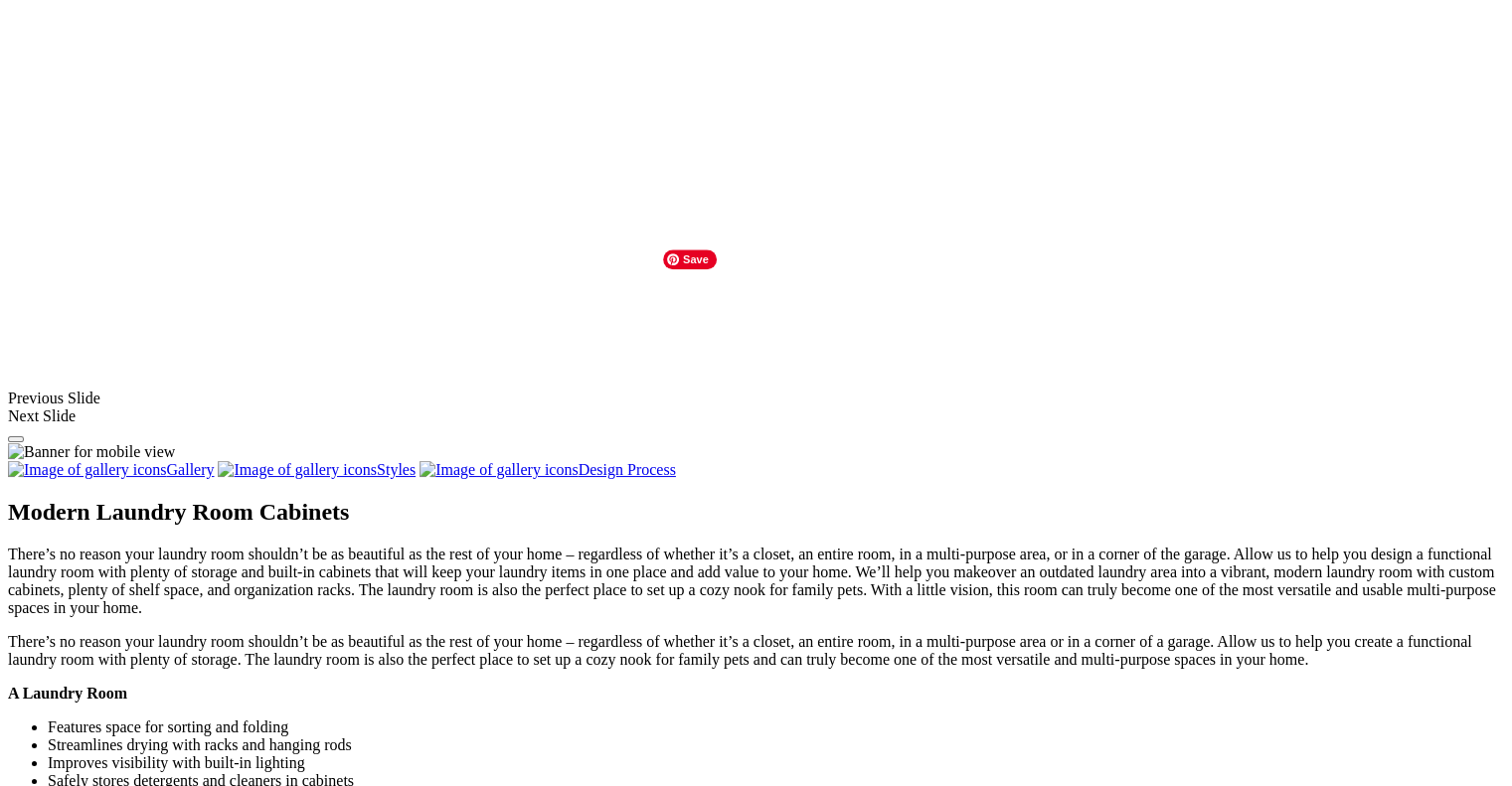 click at bounding box center (614, 1305) 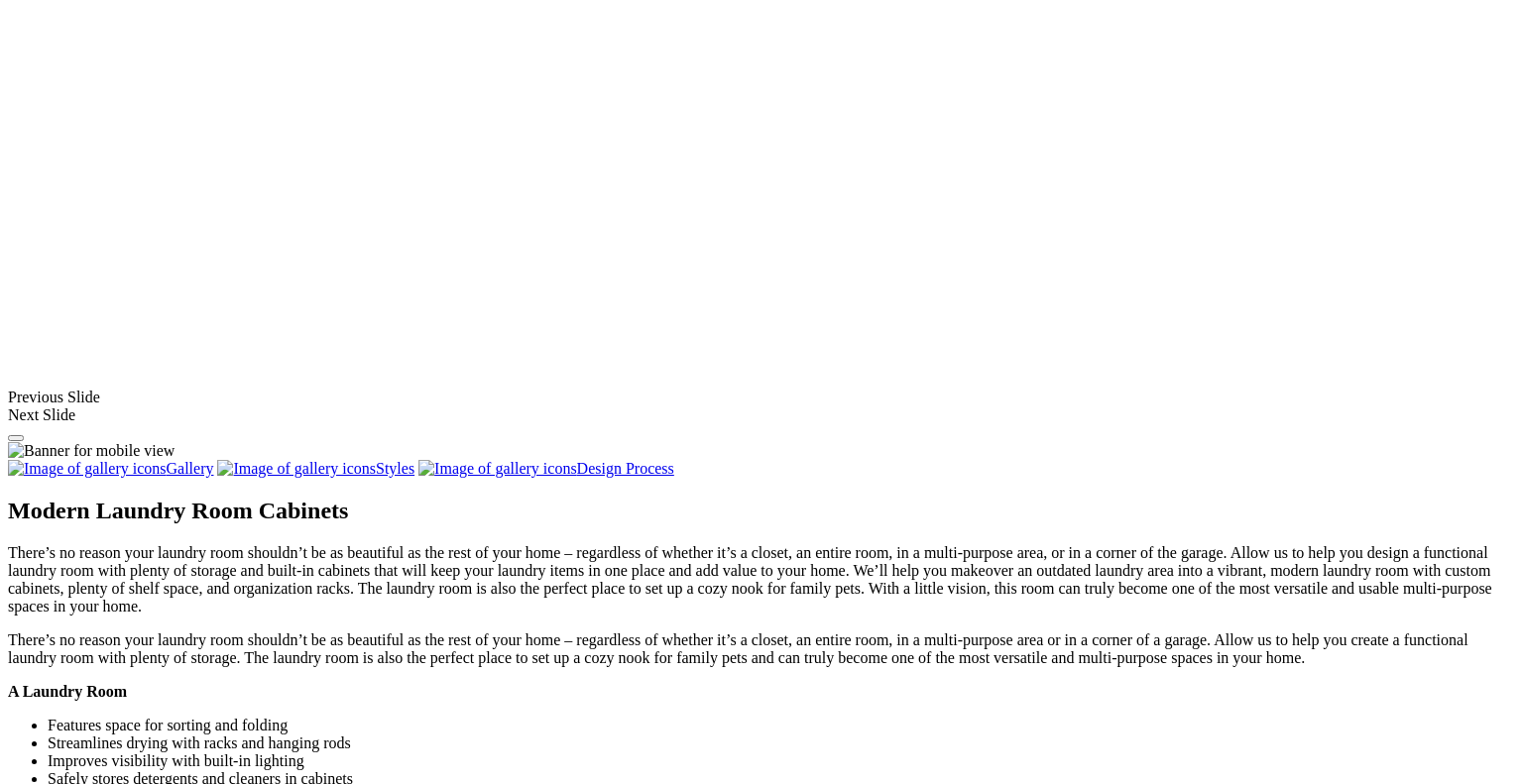 click at bounding box center (8, 36159) 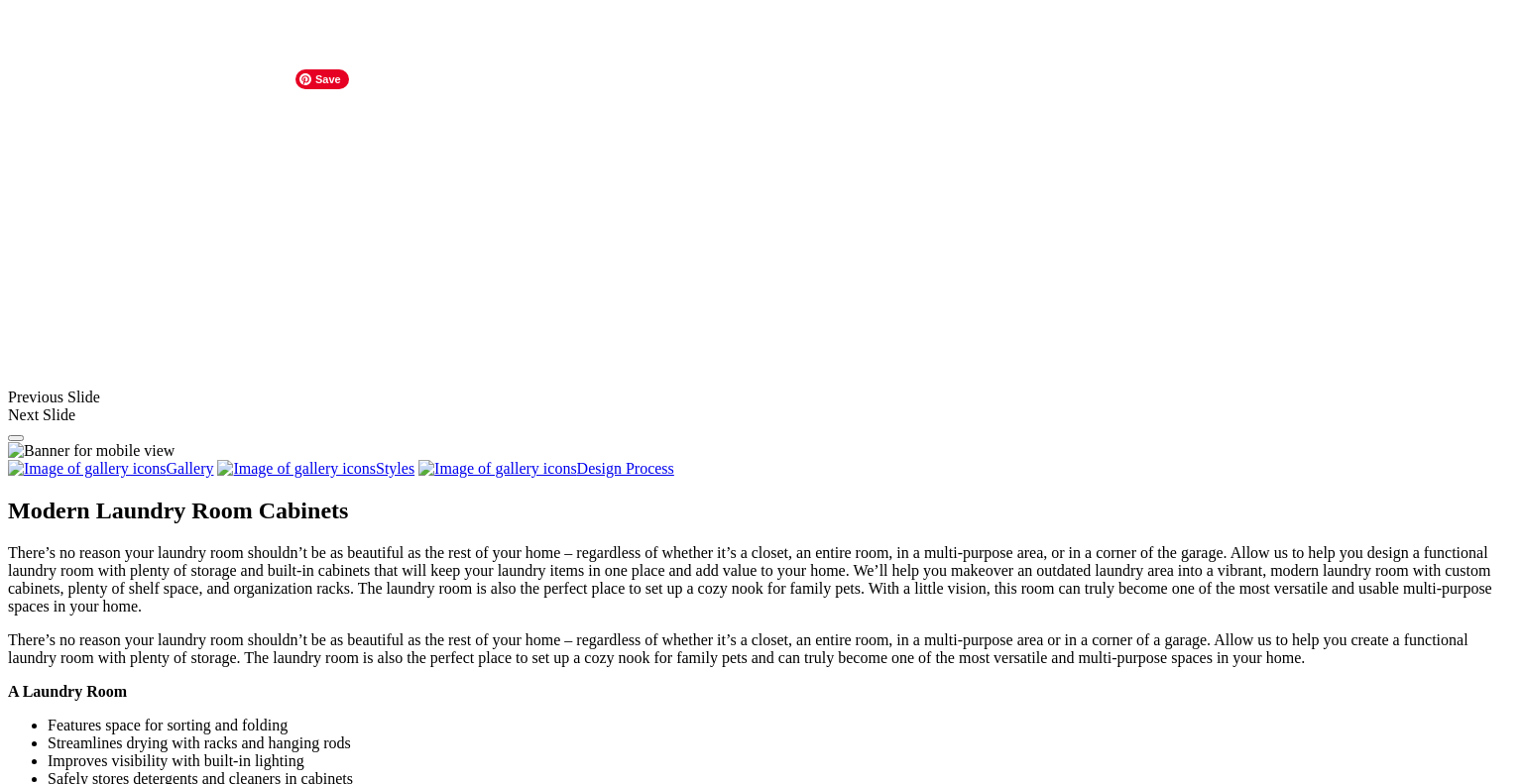 click at bounding box center [215, 36150] 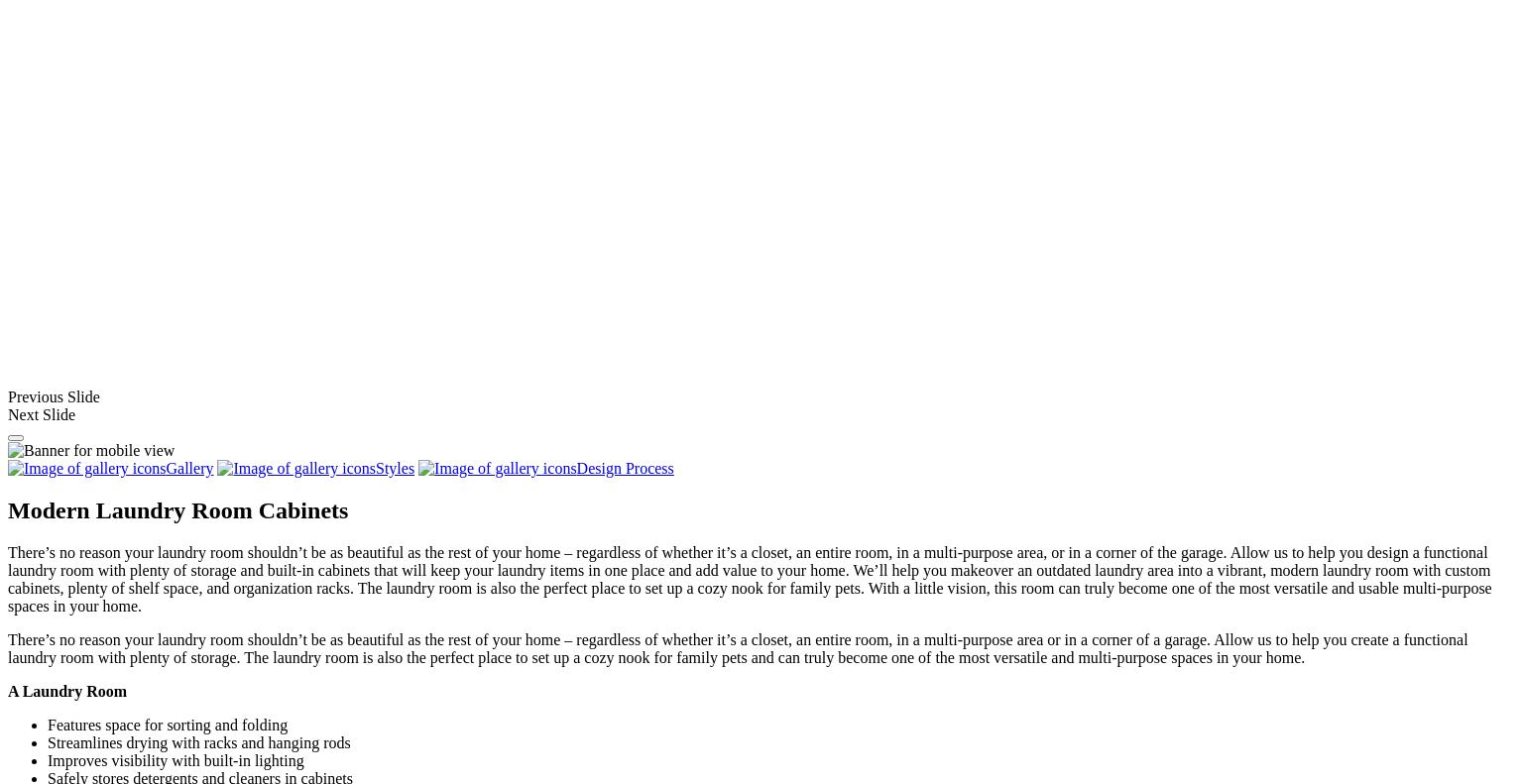 click at bounding box center [8, 36159] 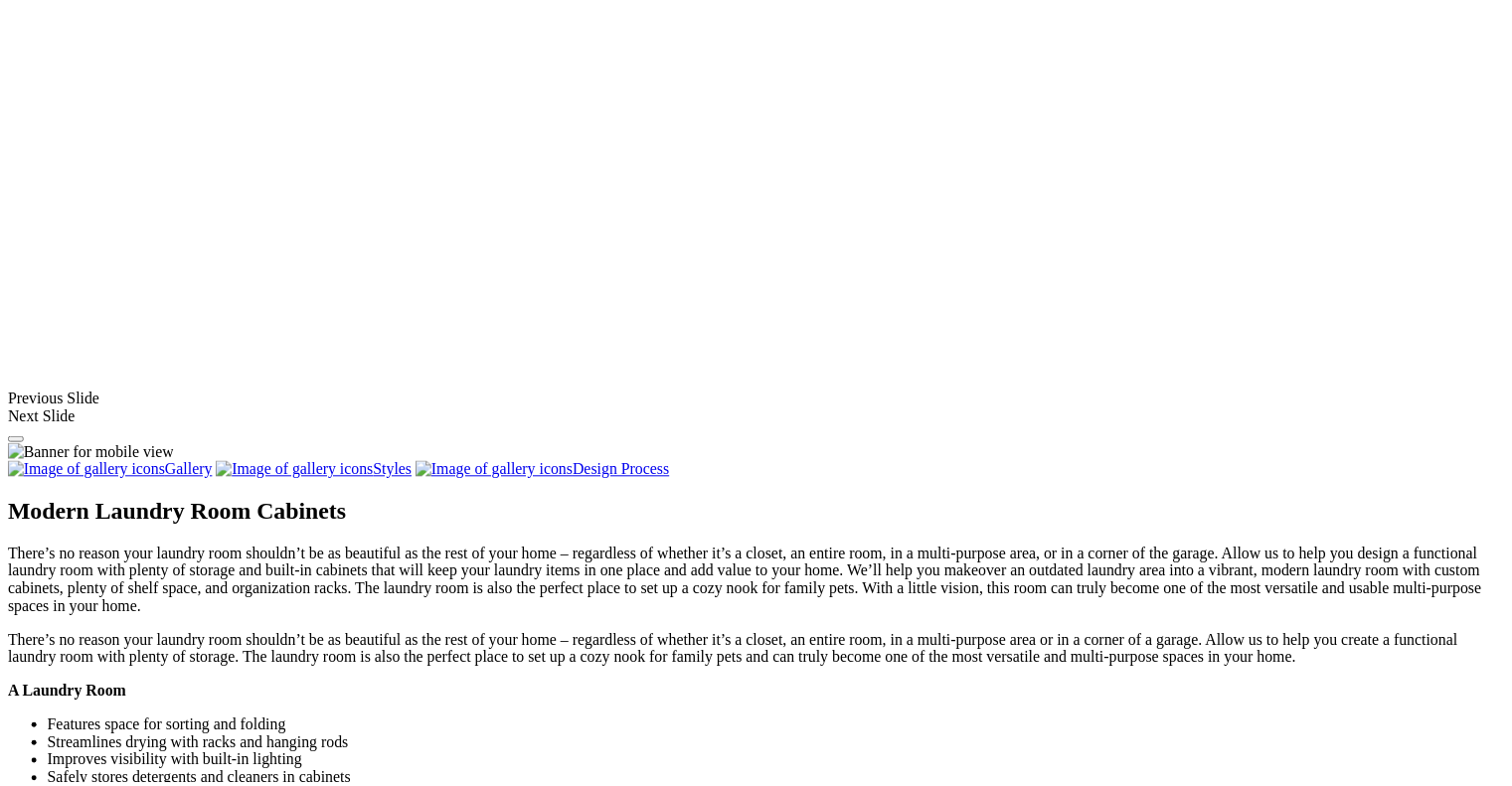 scroll, scrollTop: 1613, scrollLeft: 0, axis: vertical 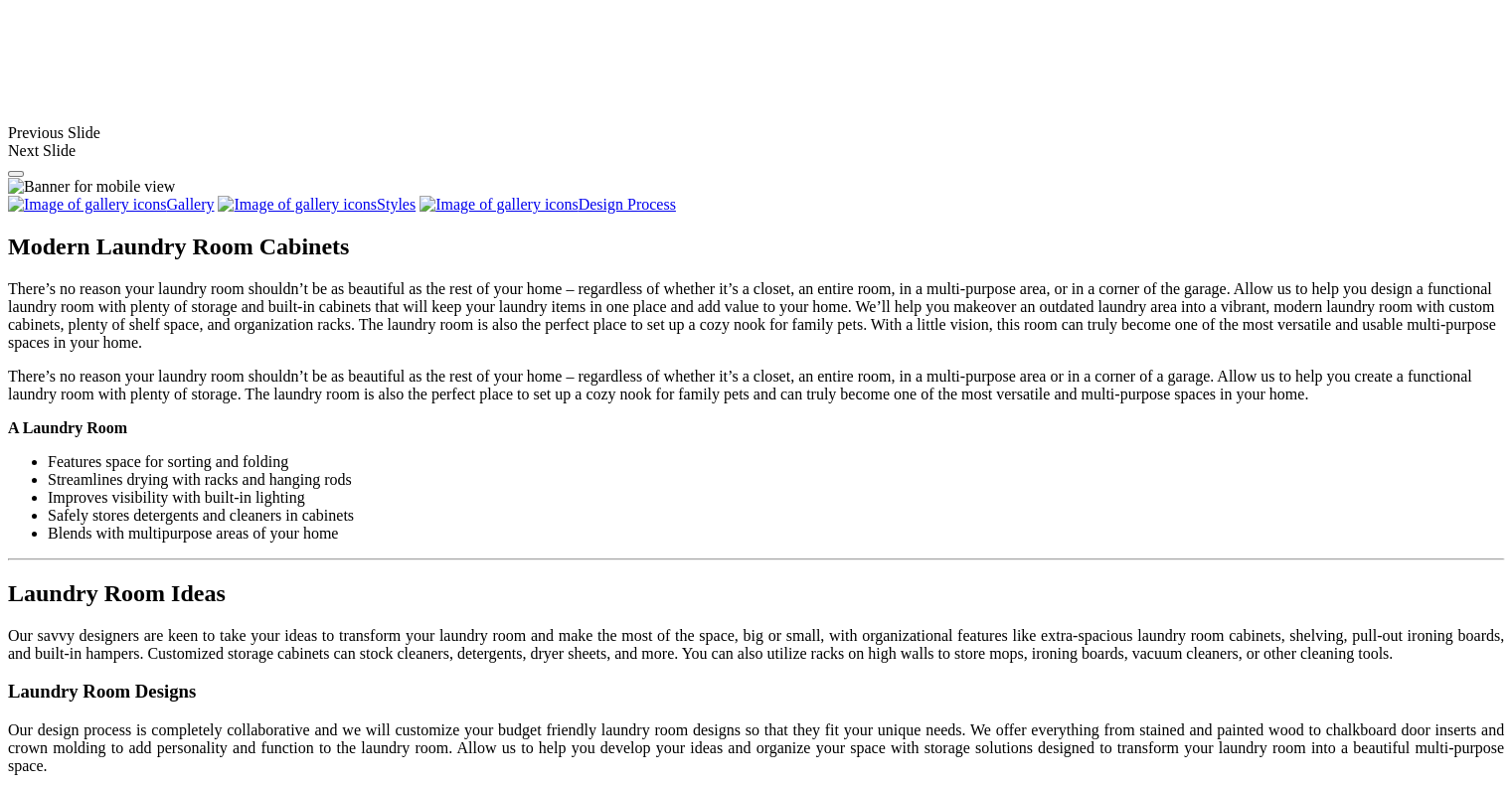 click on "Wall Units" at bounding box center [82, -661] 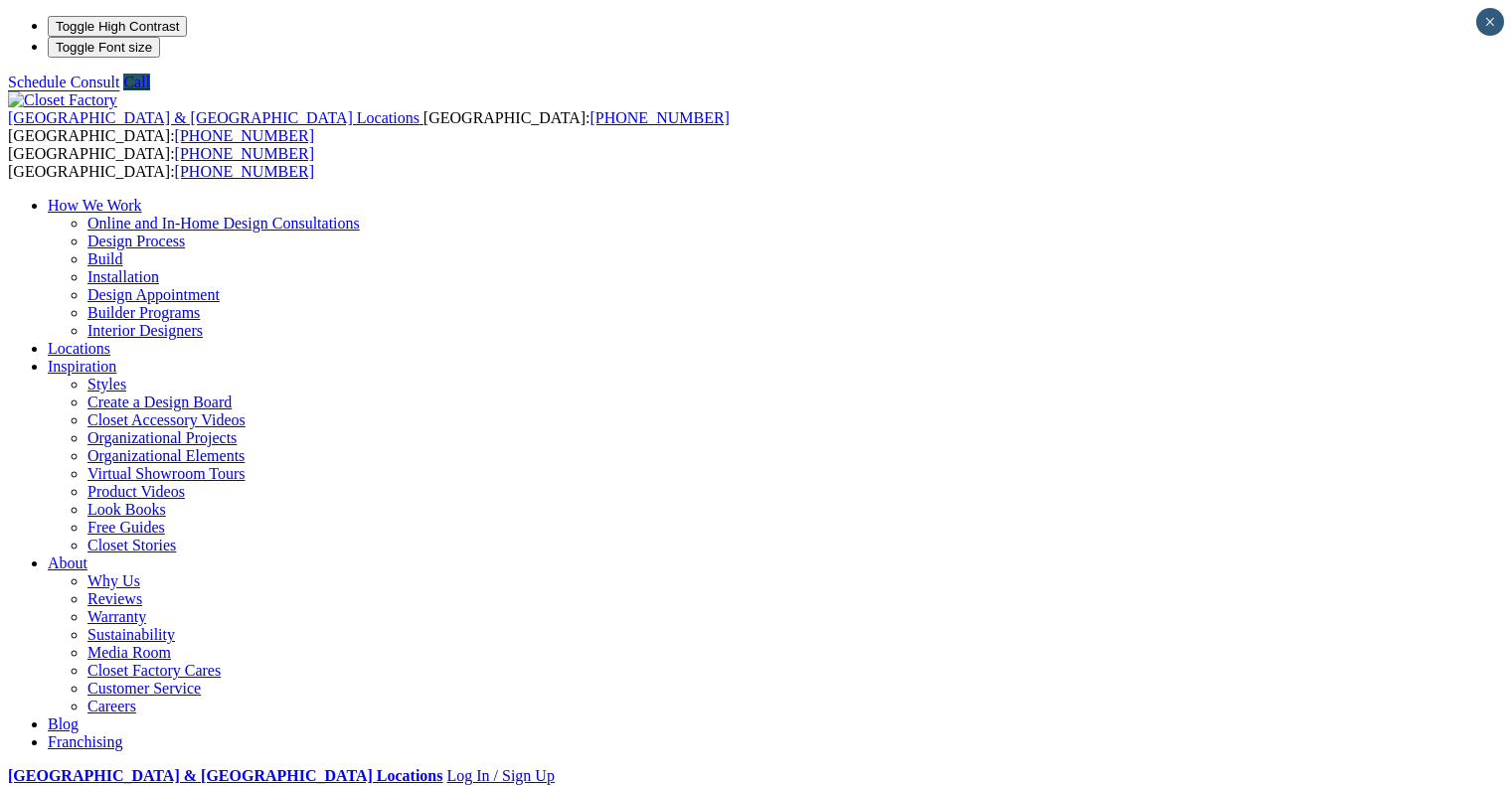 scroll, scrollTop: 0, scrollLeft: 0, axis: both 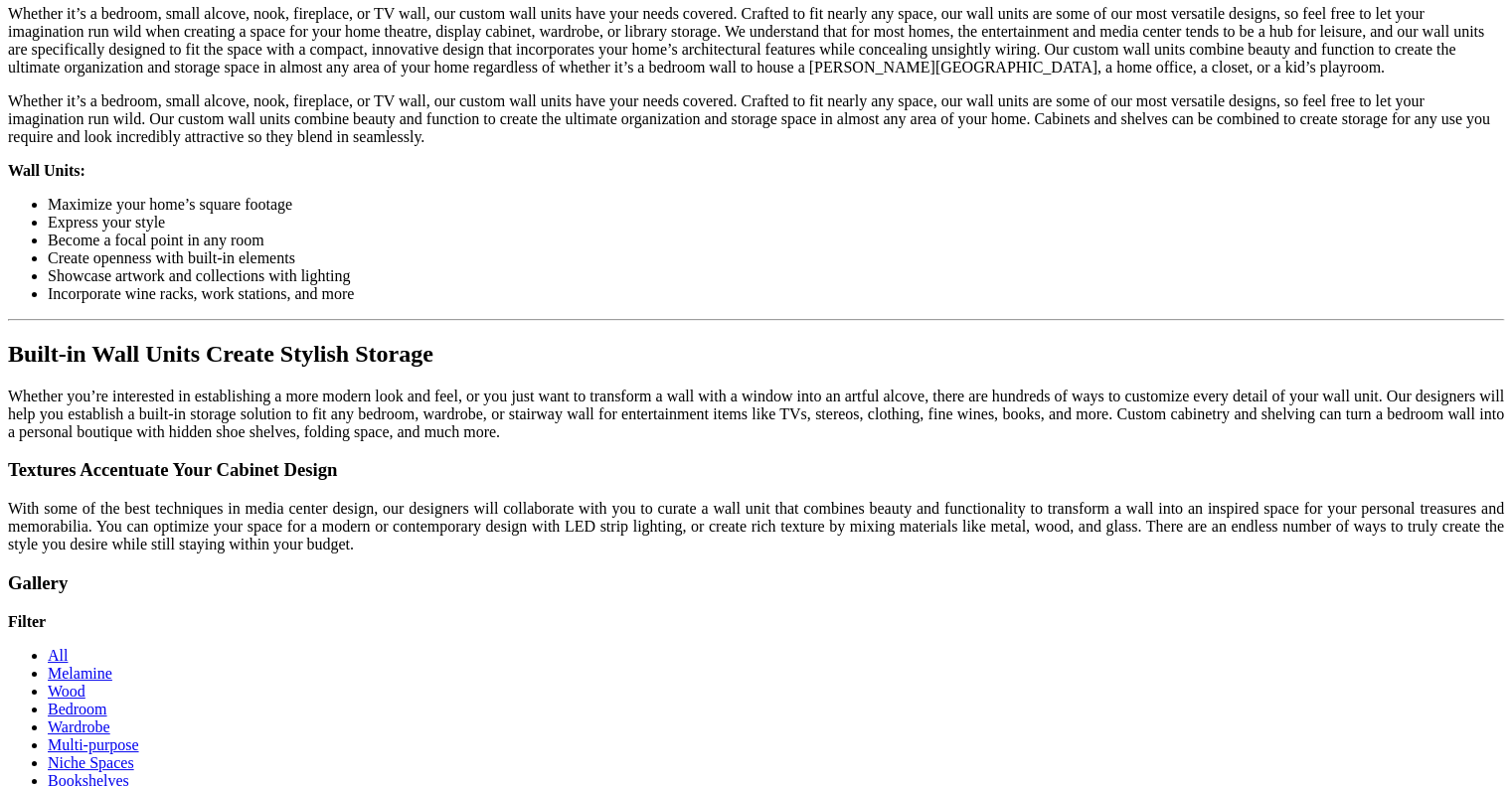 click on "Load More" at bounding box center (44, 1541) 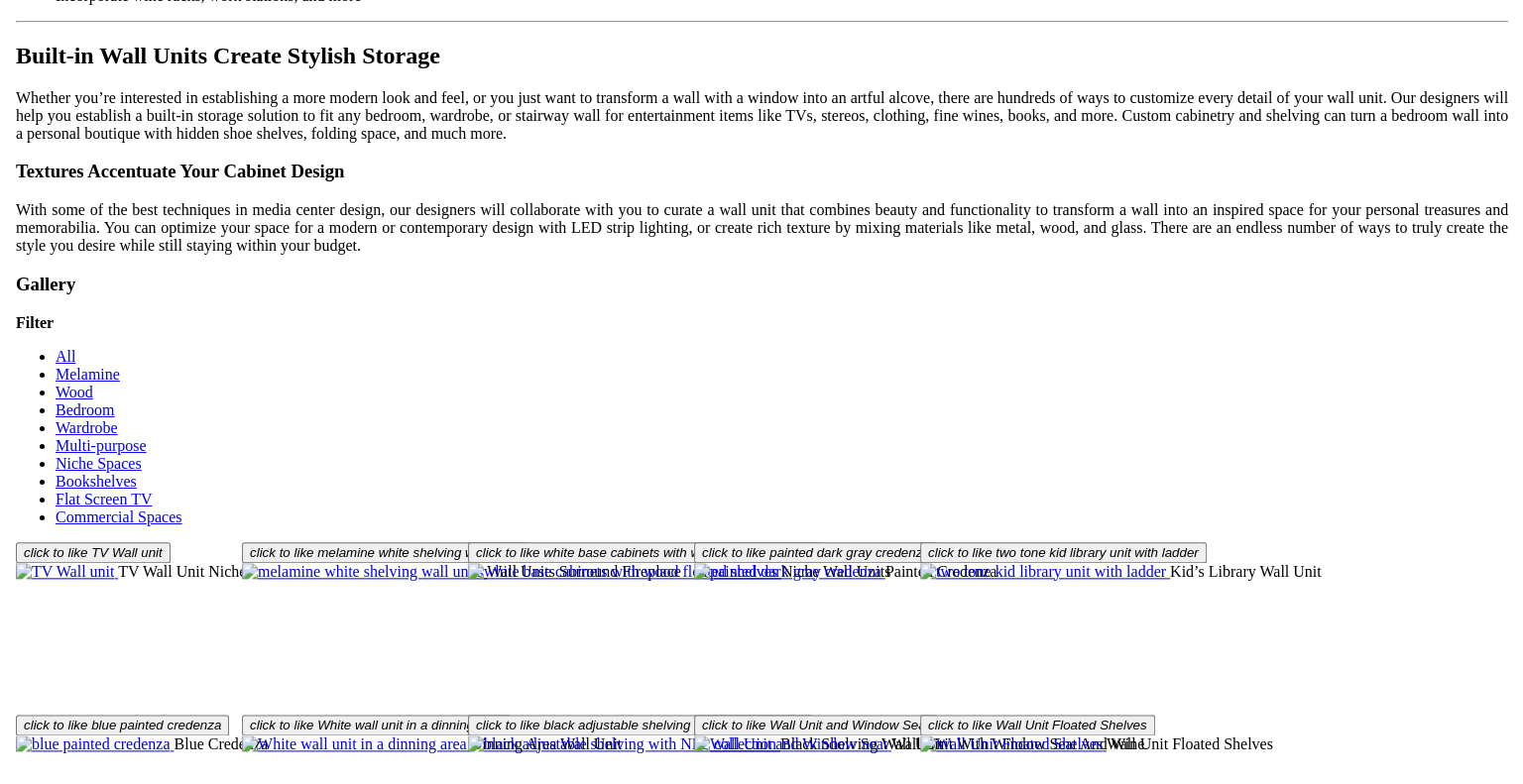 scroll, scrollTop: 2280, scrollLeft: 0, axis: vertical 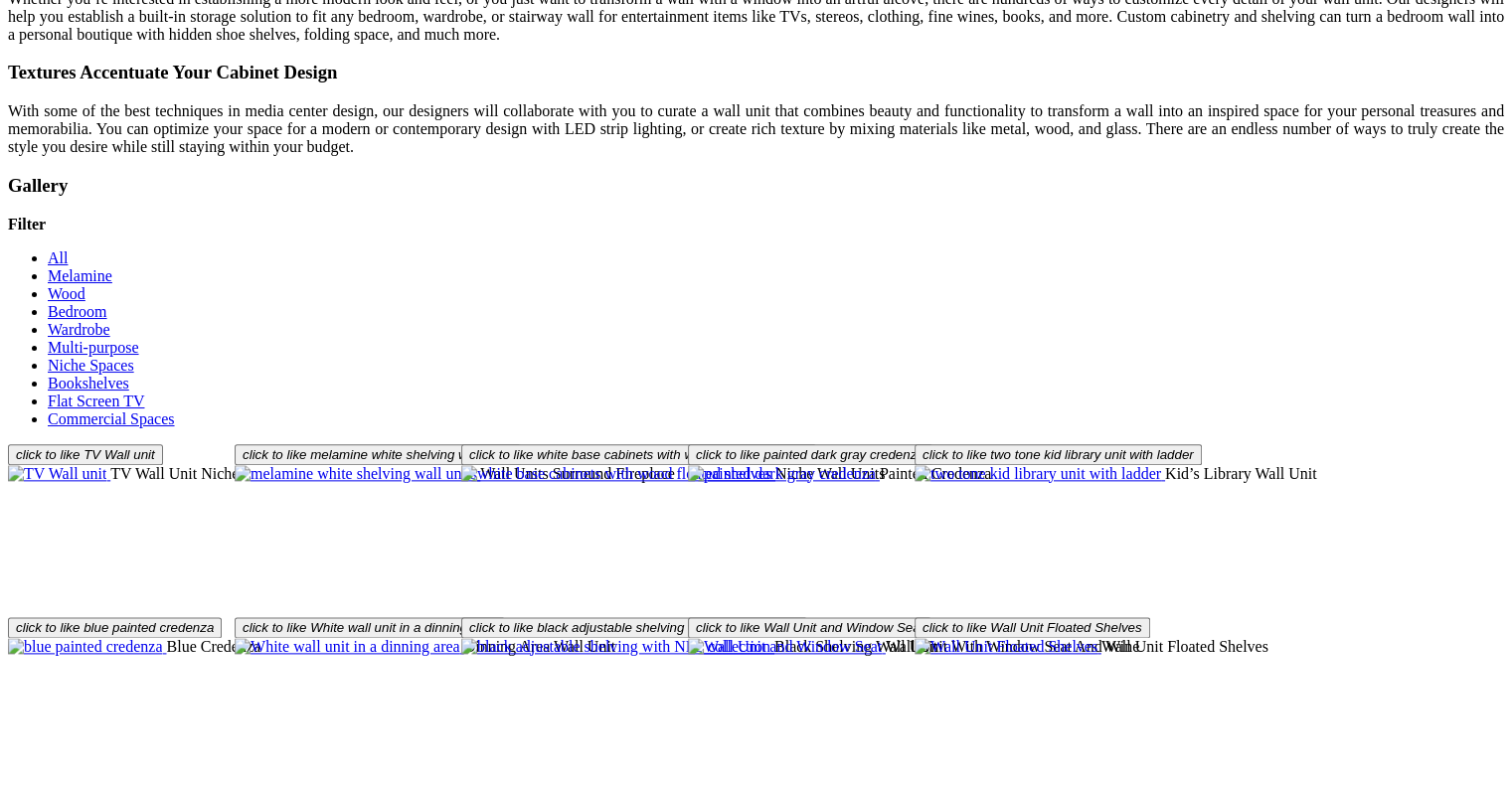 click on "Load More" at bounding box center (44, 1490) 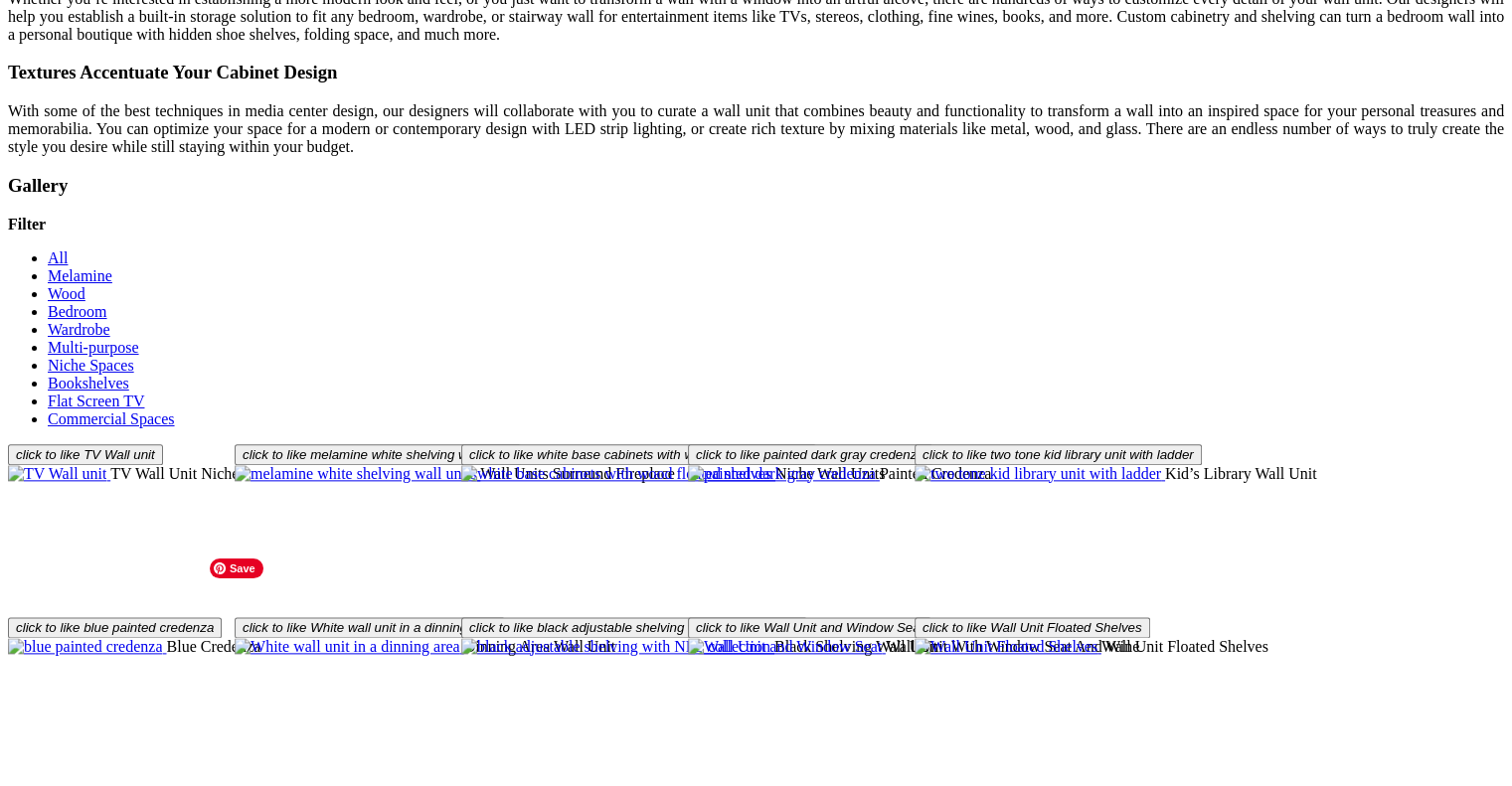 click at bounding box center [174, 1511] 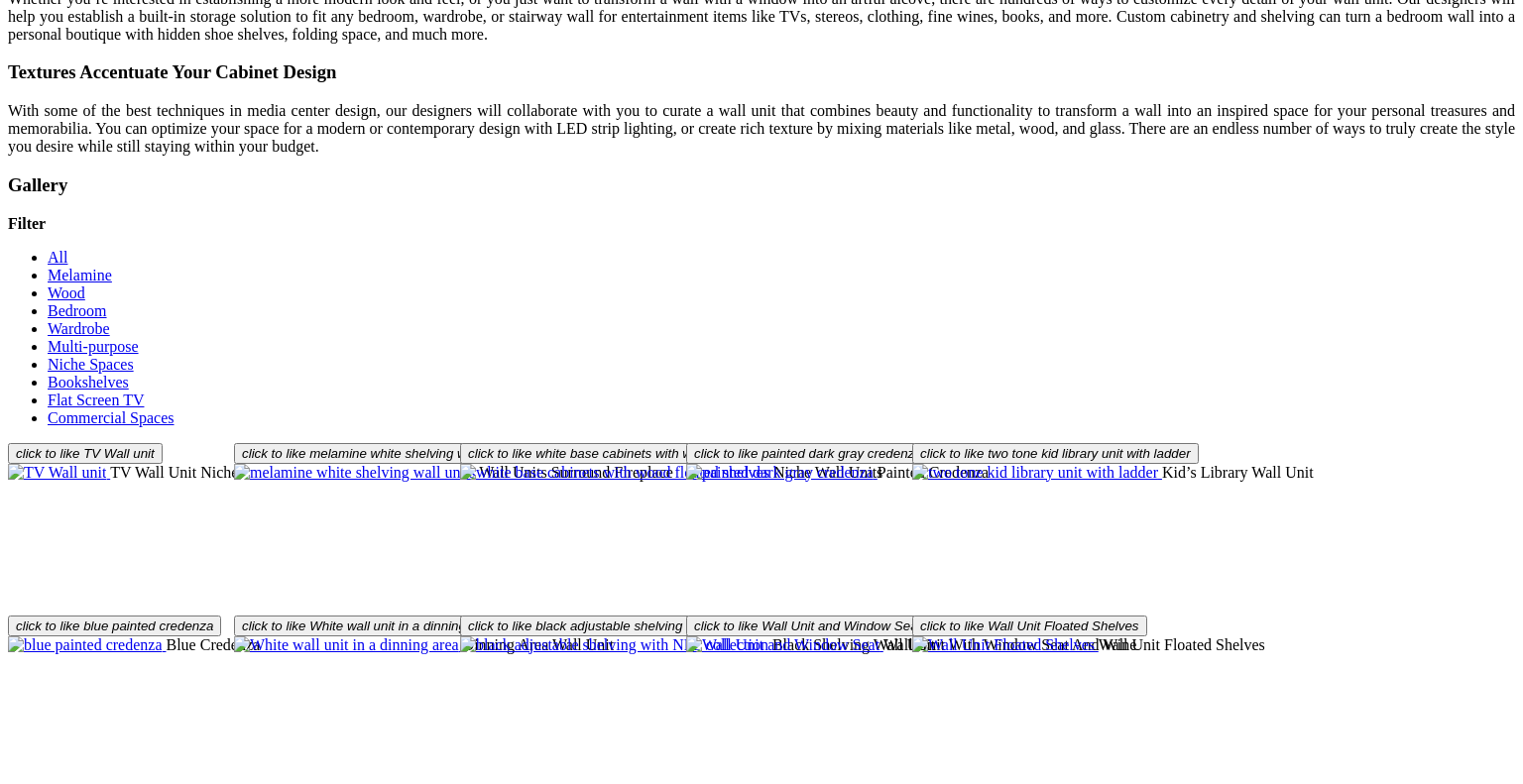 click at bounding box center [8, 37751] 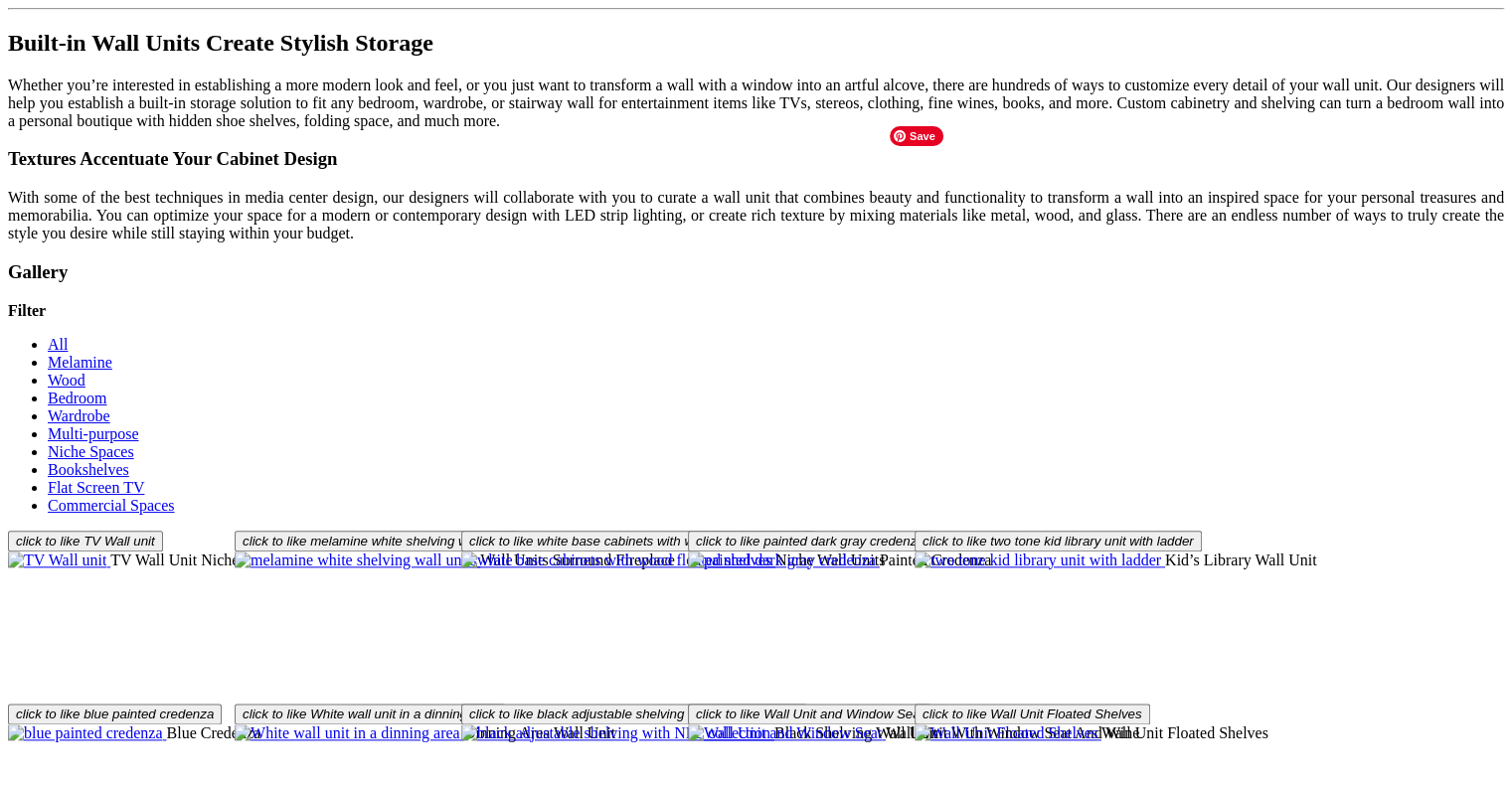 scroll, scrollTop: 2171, scrollLeft: 0, axis: vertical 